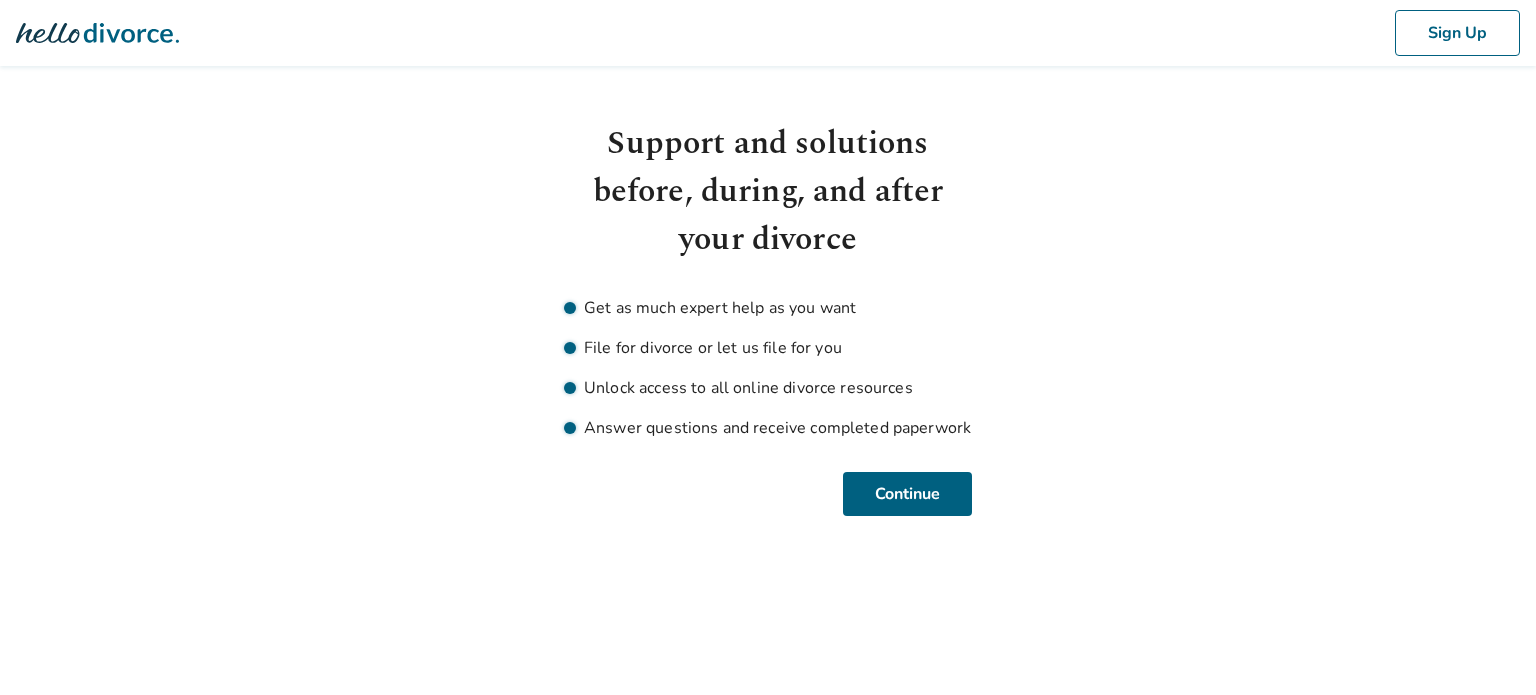scroll, scrollTop: 0, scrollLeft: 0, axis: both 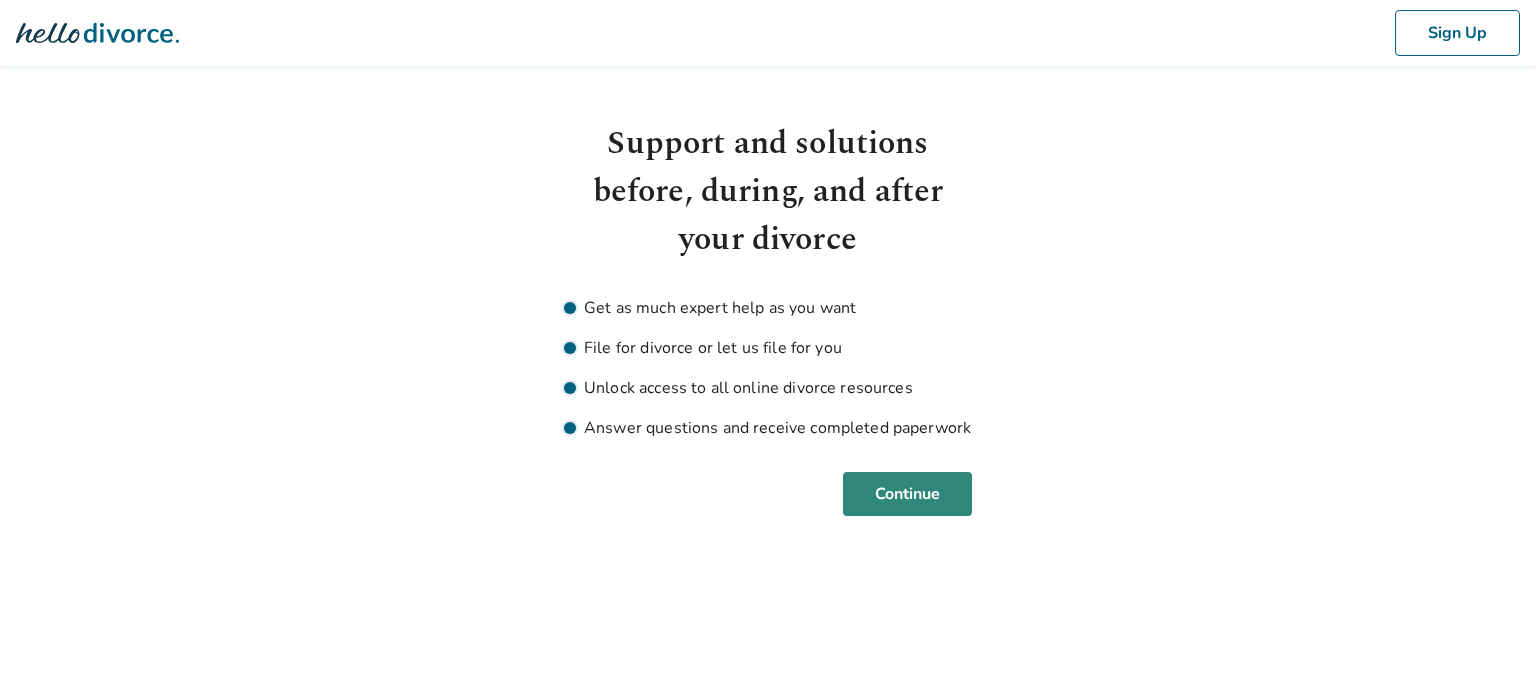 click on "Continue" at bounding box center (907, 494) 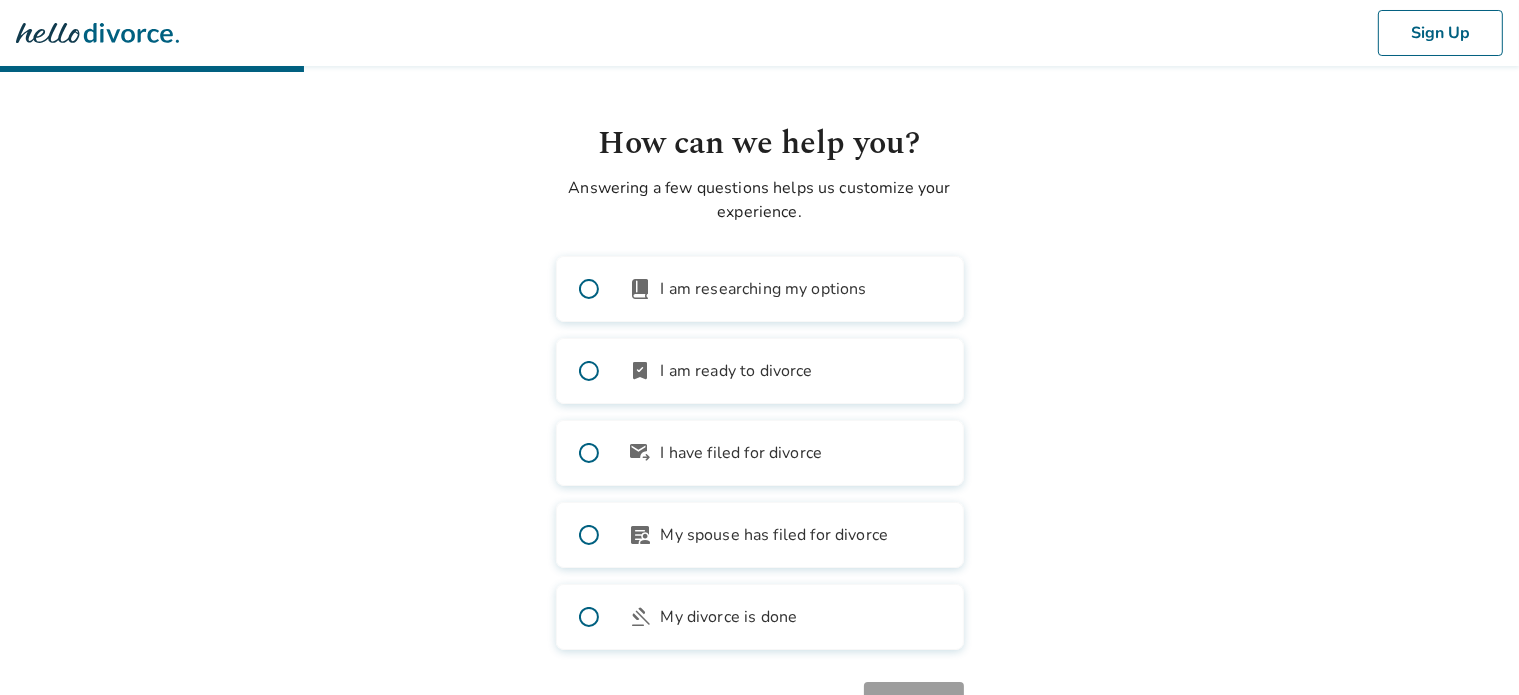 click on "book_2 I am researching my options" at bounding box center [760, 289] 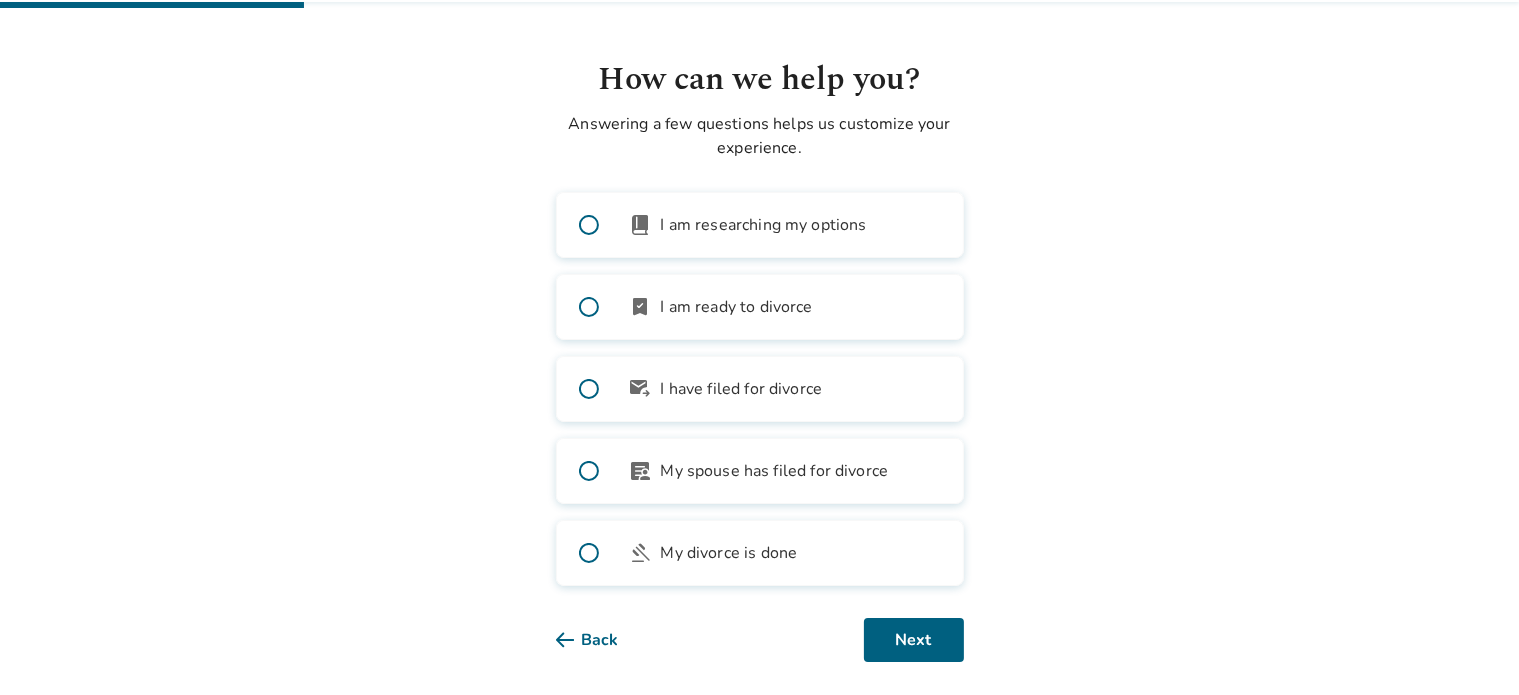scroll, scrollTop: 76, scrollLeft: 0, axis: vertical 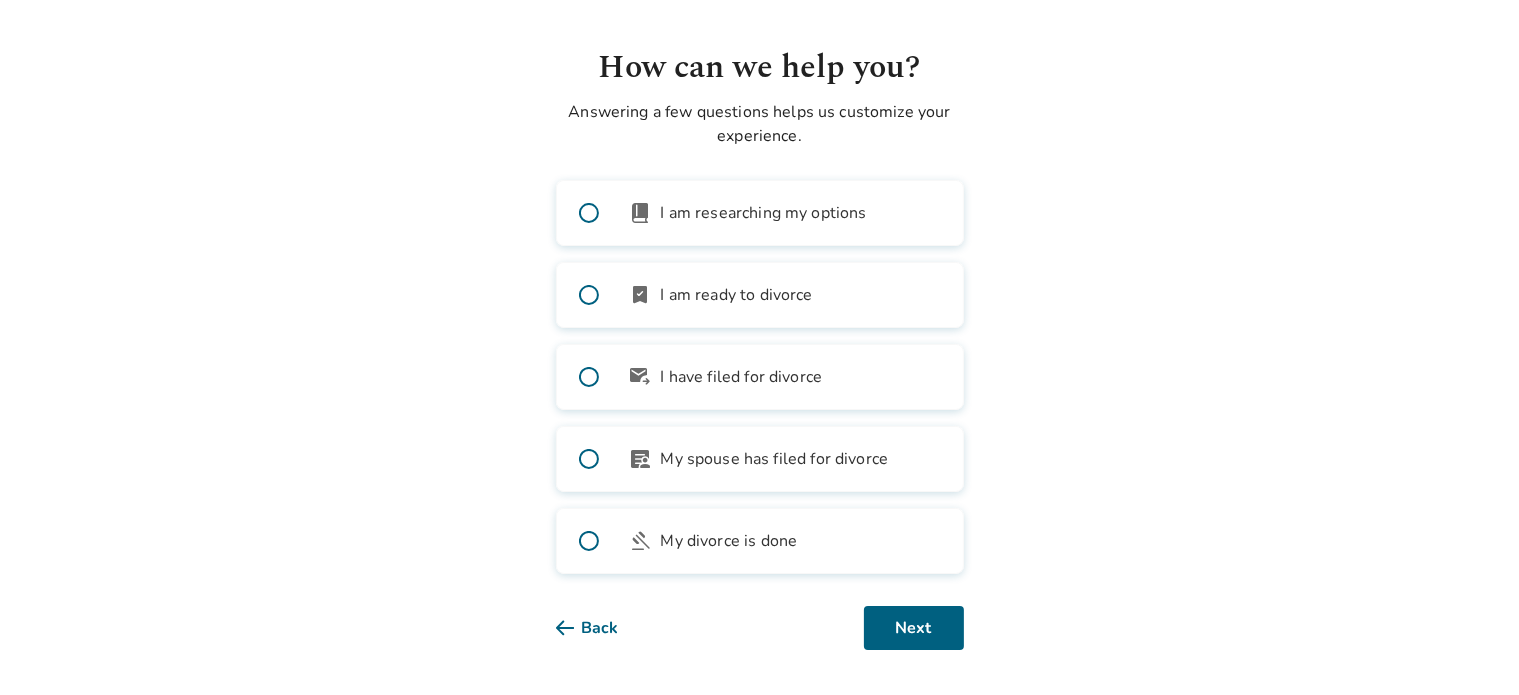 click at bounding box center [589, 459] 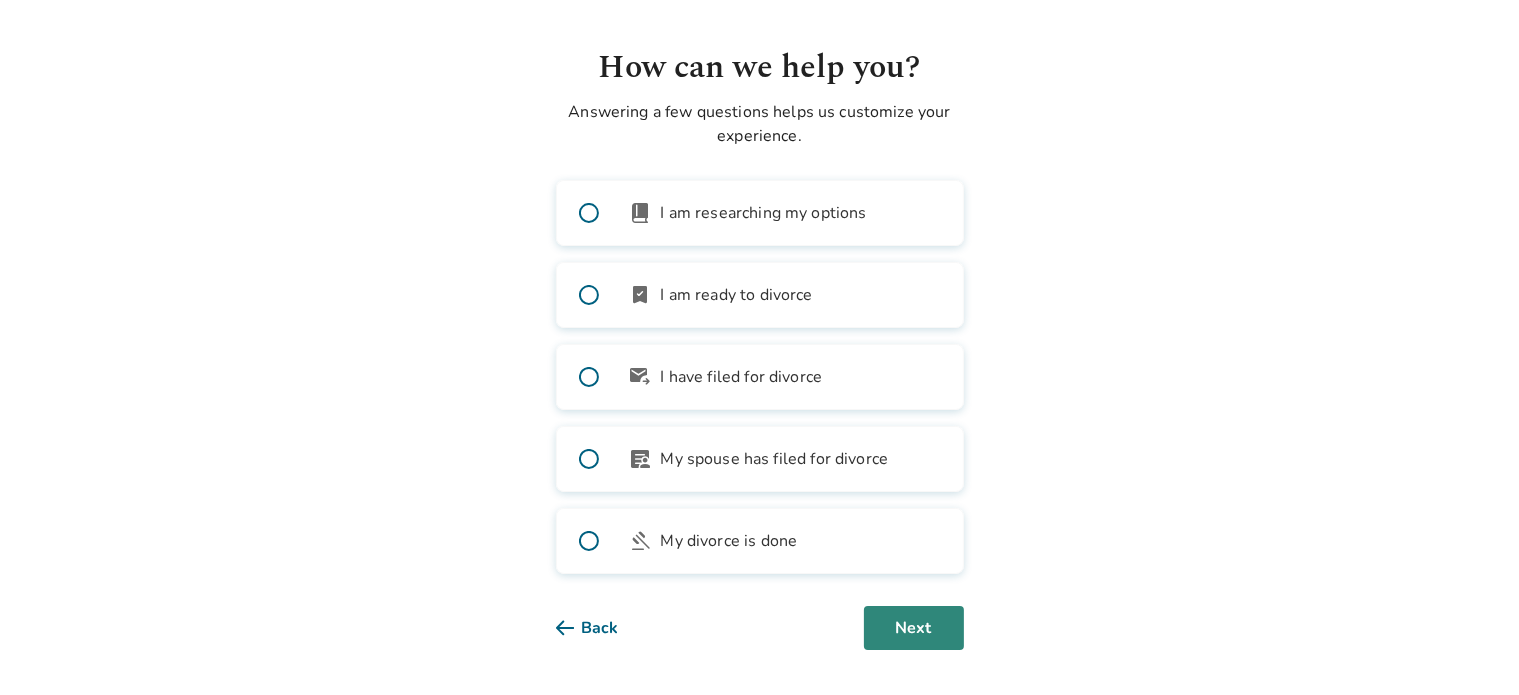 click on "Next" at bounding box center [914, 628] 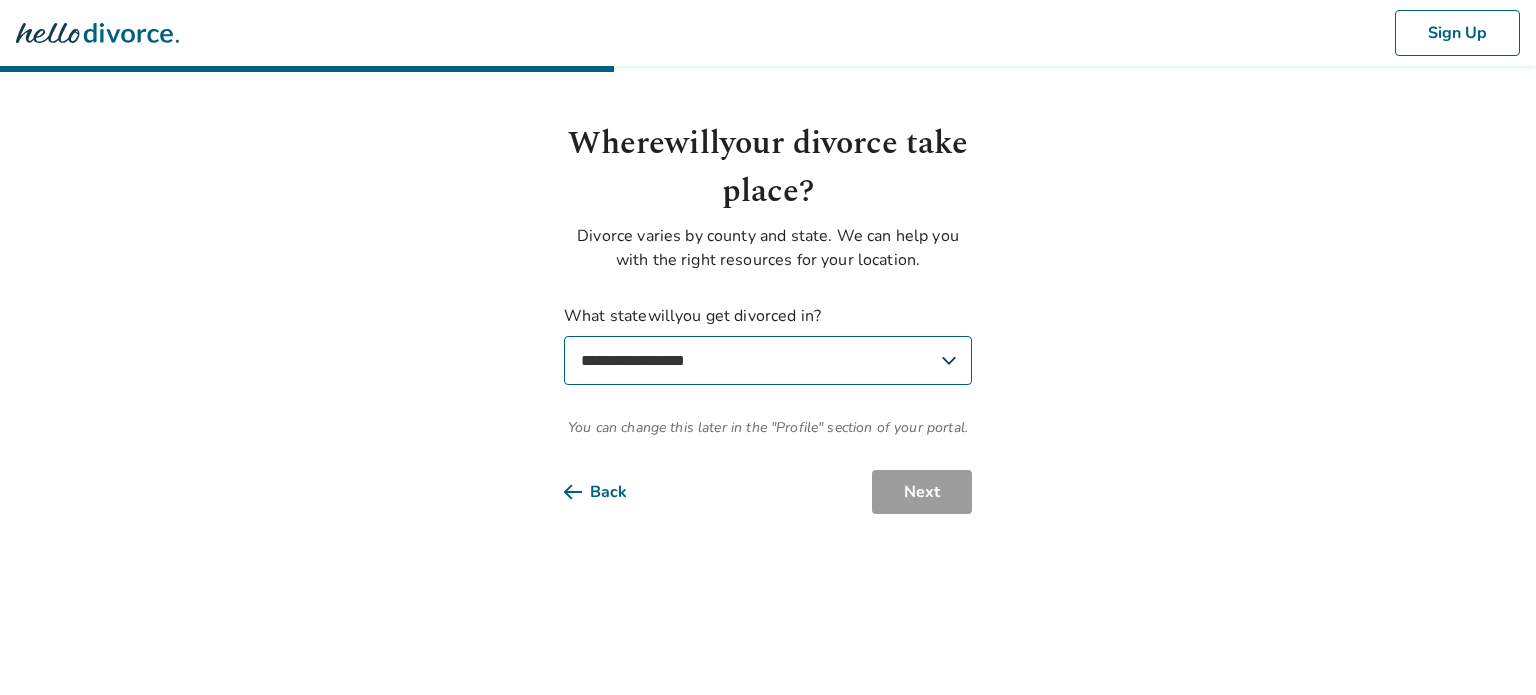 click on "**********" at bounding box center [768, 360] 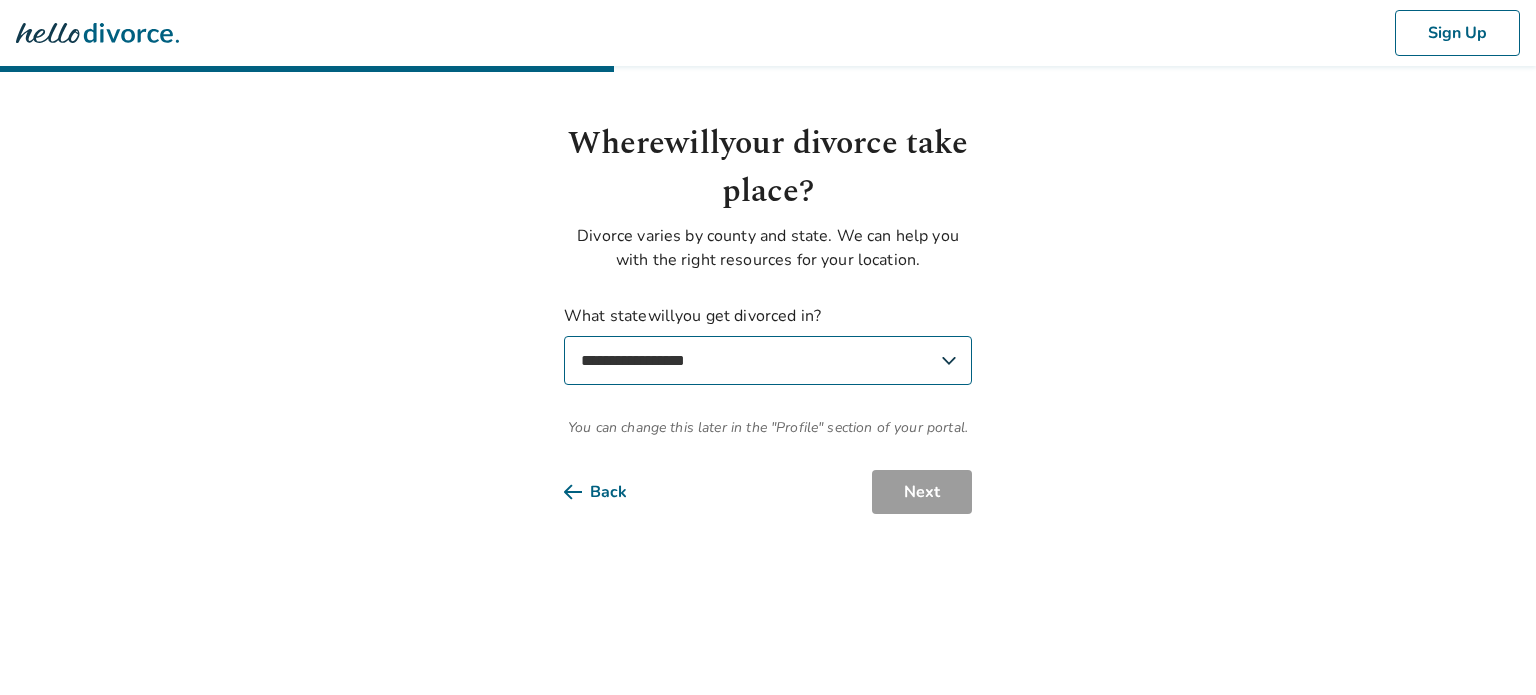 select on "**" 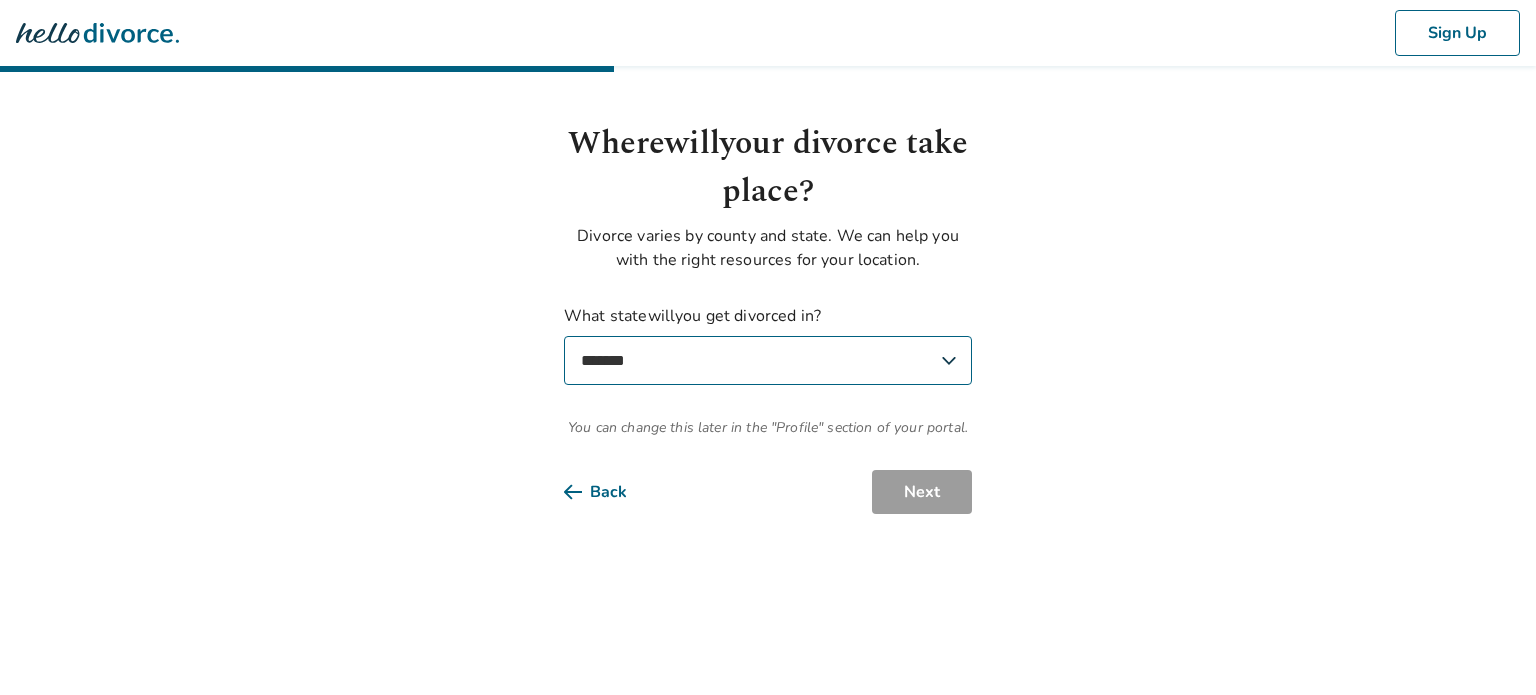 click on "**********" at bounding box center [768, 360] 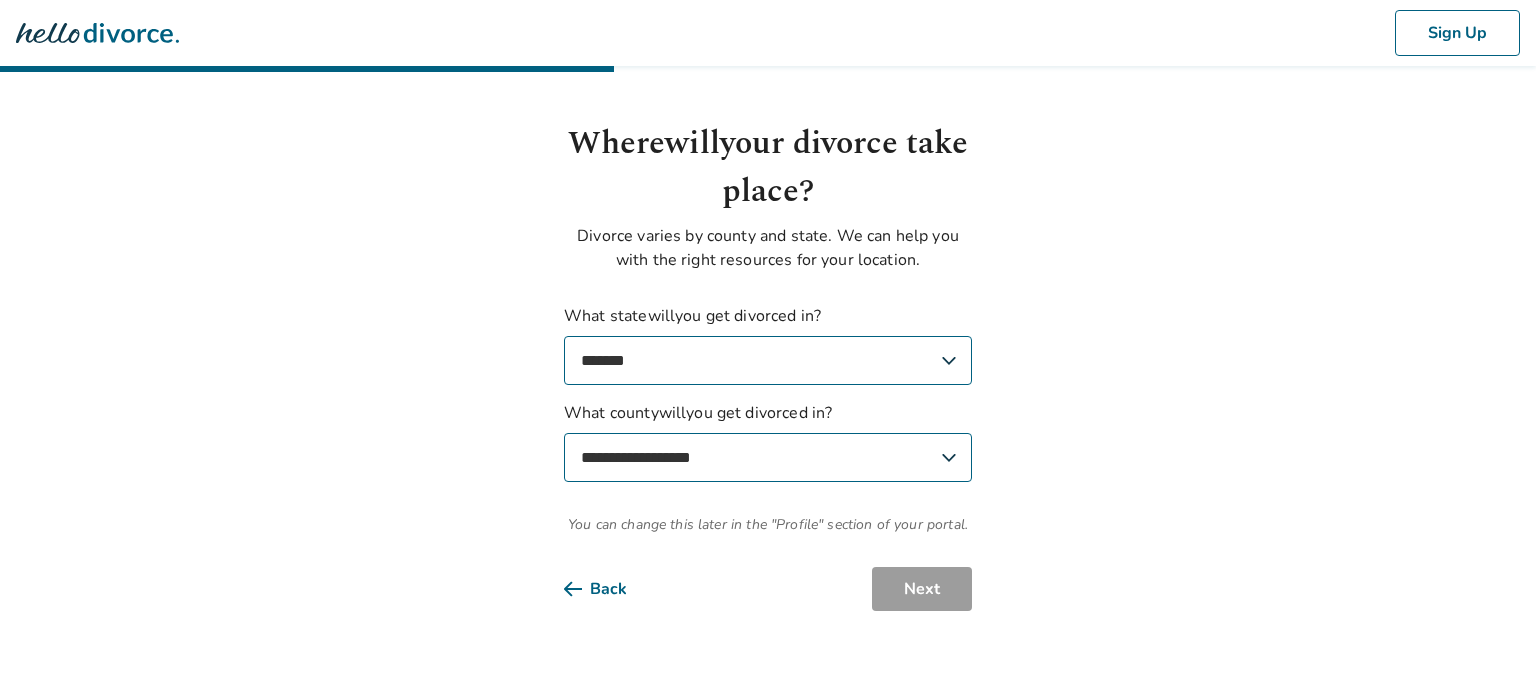click on "**********" at bounding box center [768, 457] 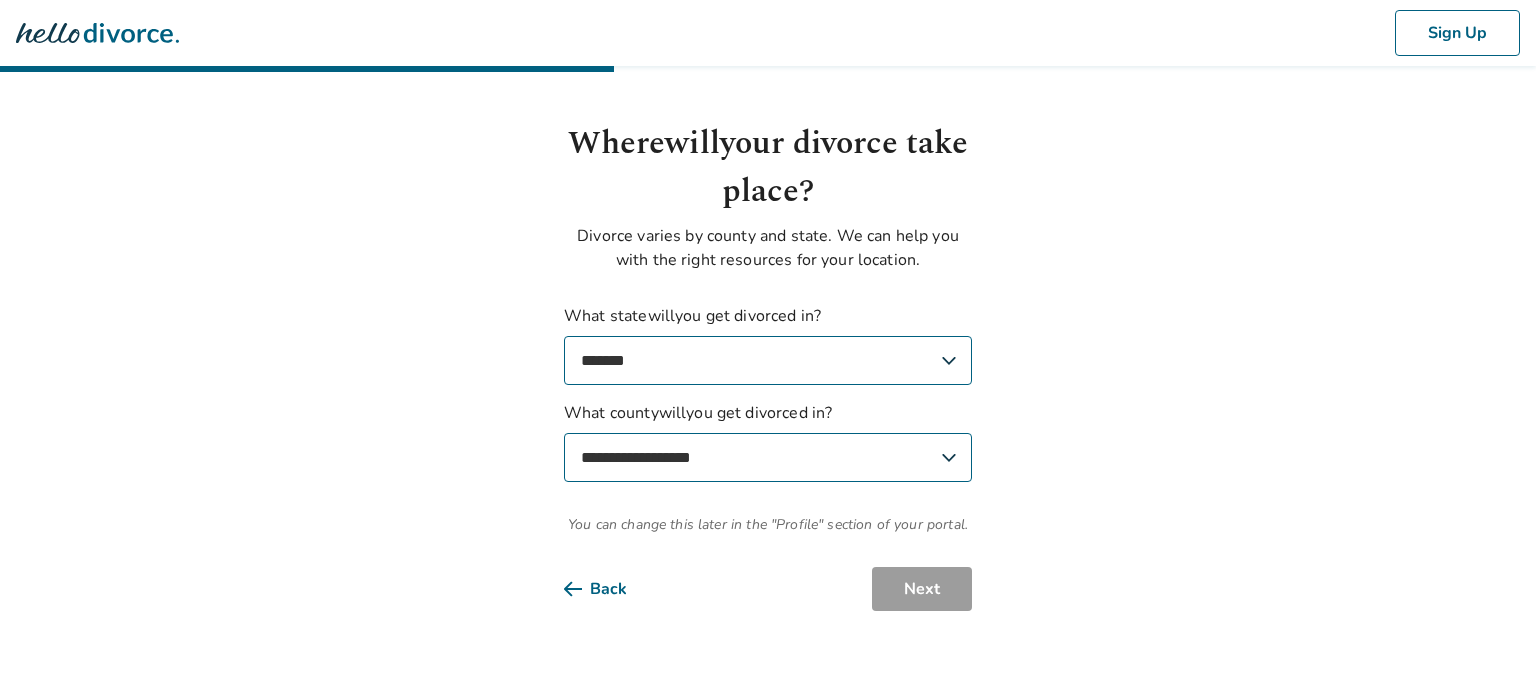 click on "**********" at bounding box center (768, 305) 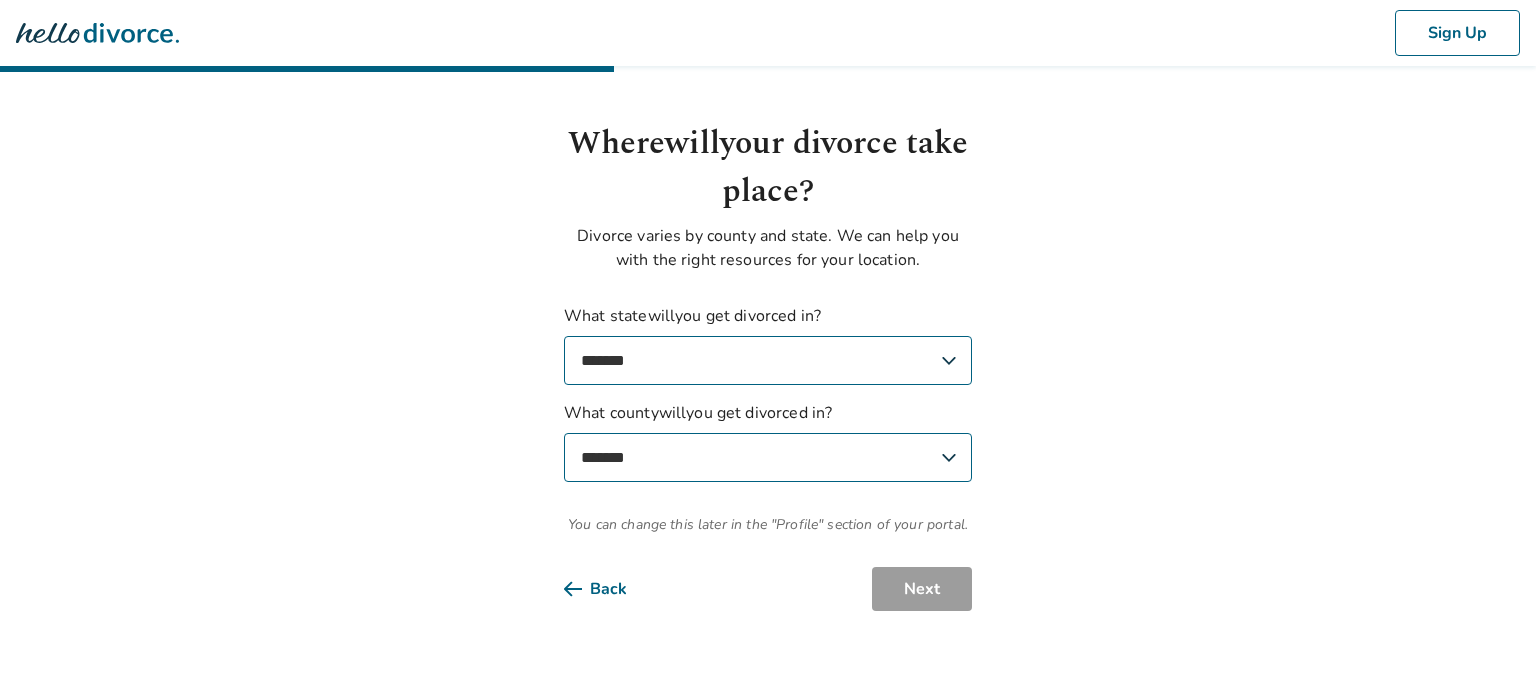 click on "**********" at bounding box center [768, 457] 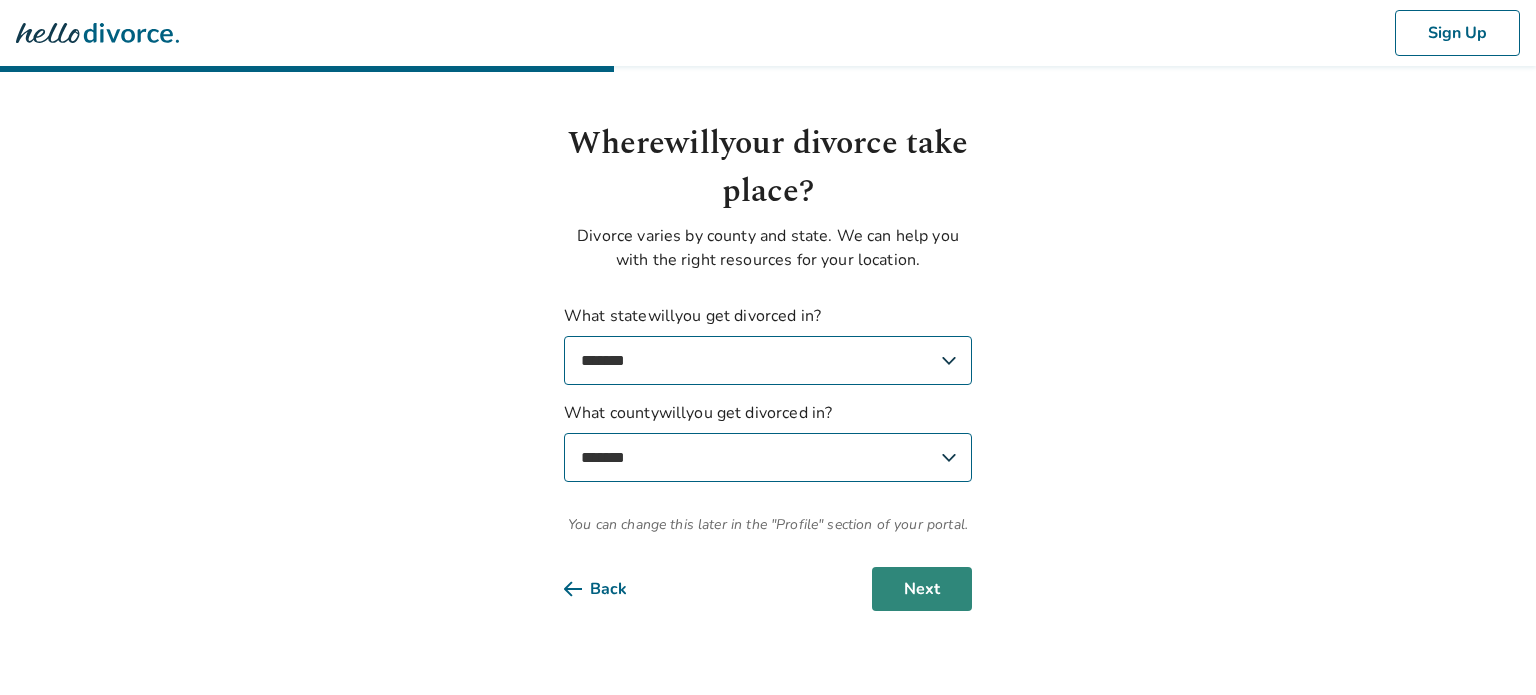 click on "Next" at bounding box center (922, 589) 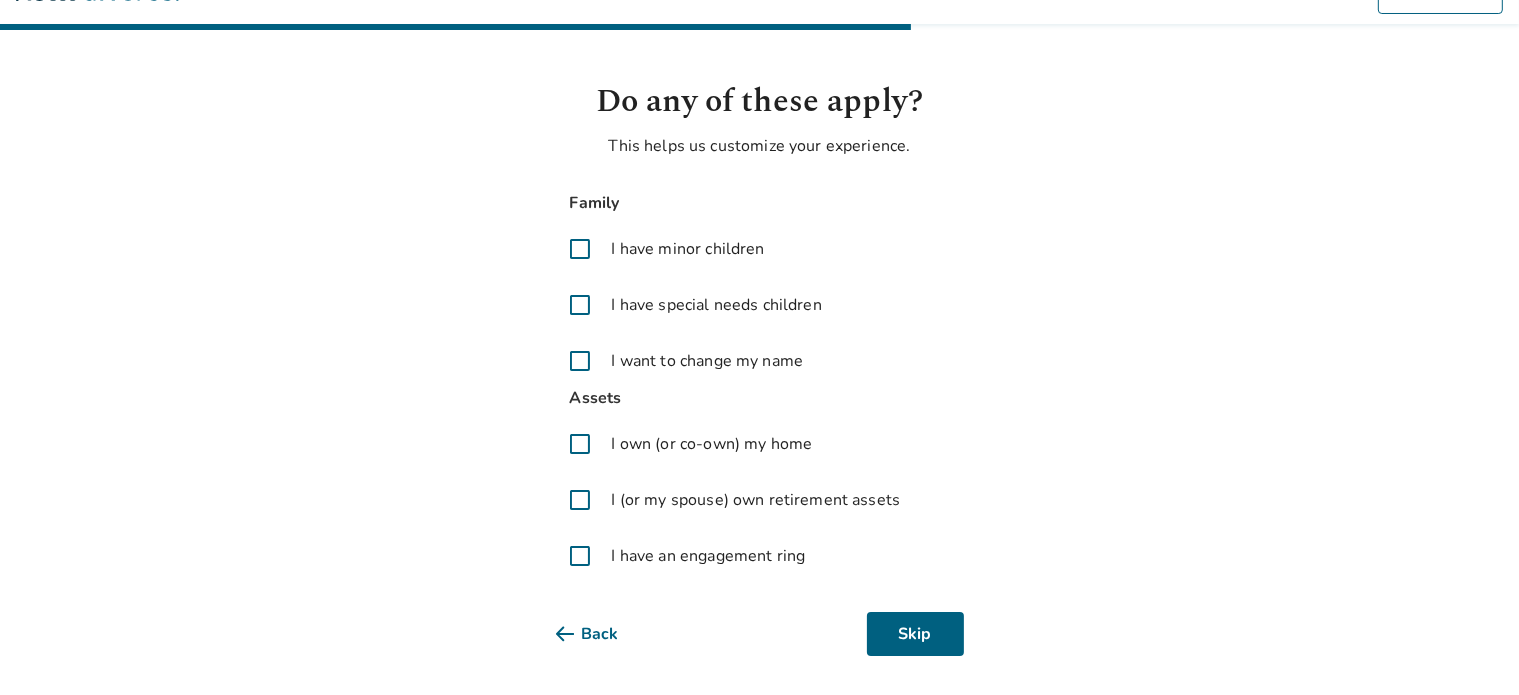 scroll, scrollTop: 50, scrollLeft: 0, axis: vertical 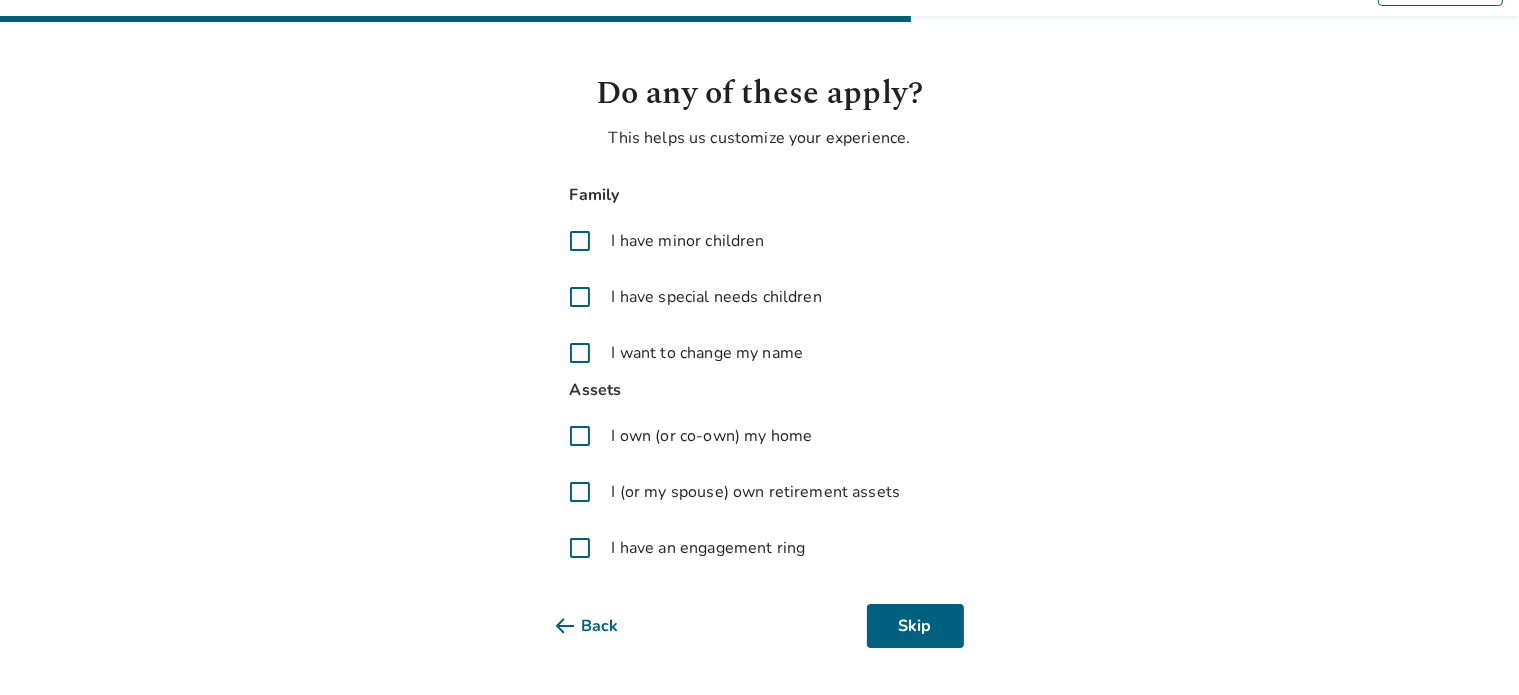 click at bounding box center [580, 436] 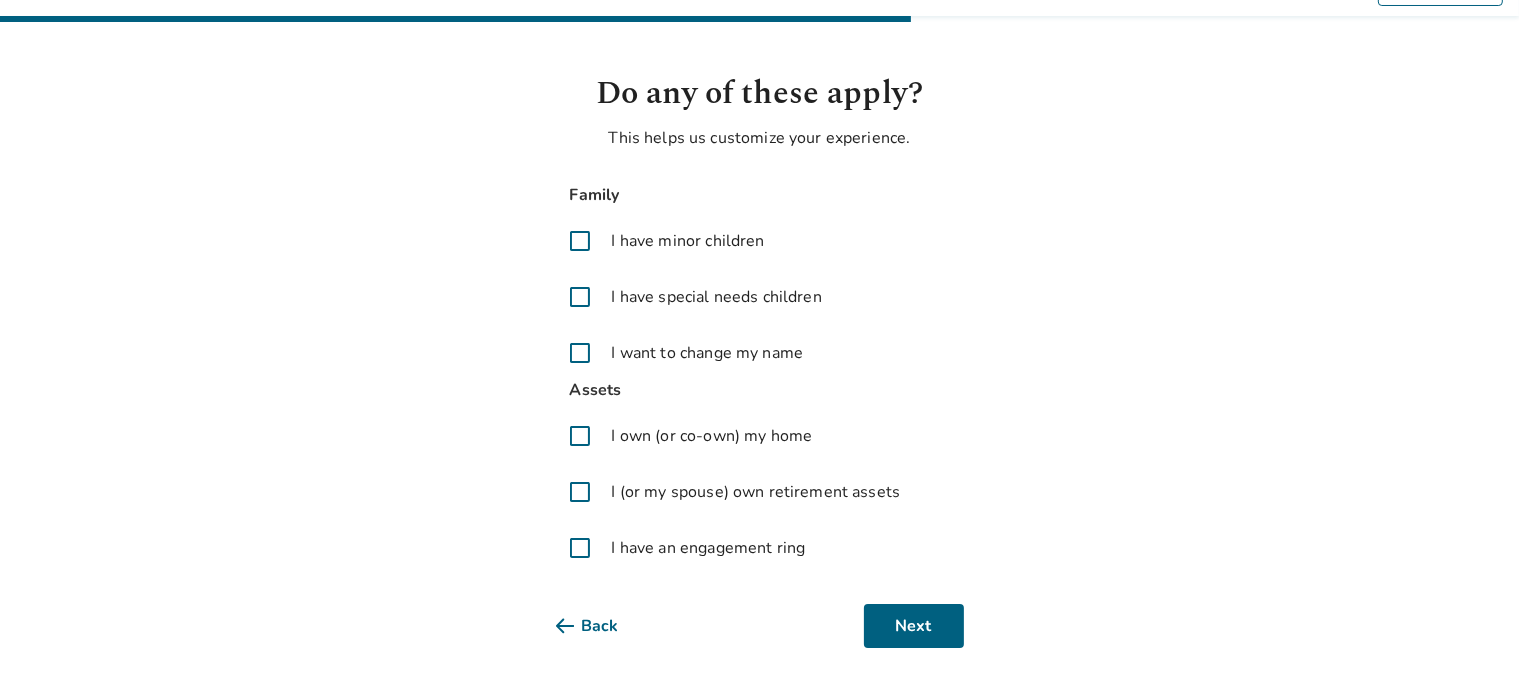 click at bounding box center [580, 492] 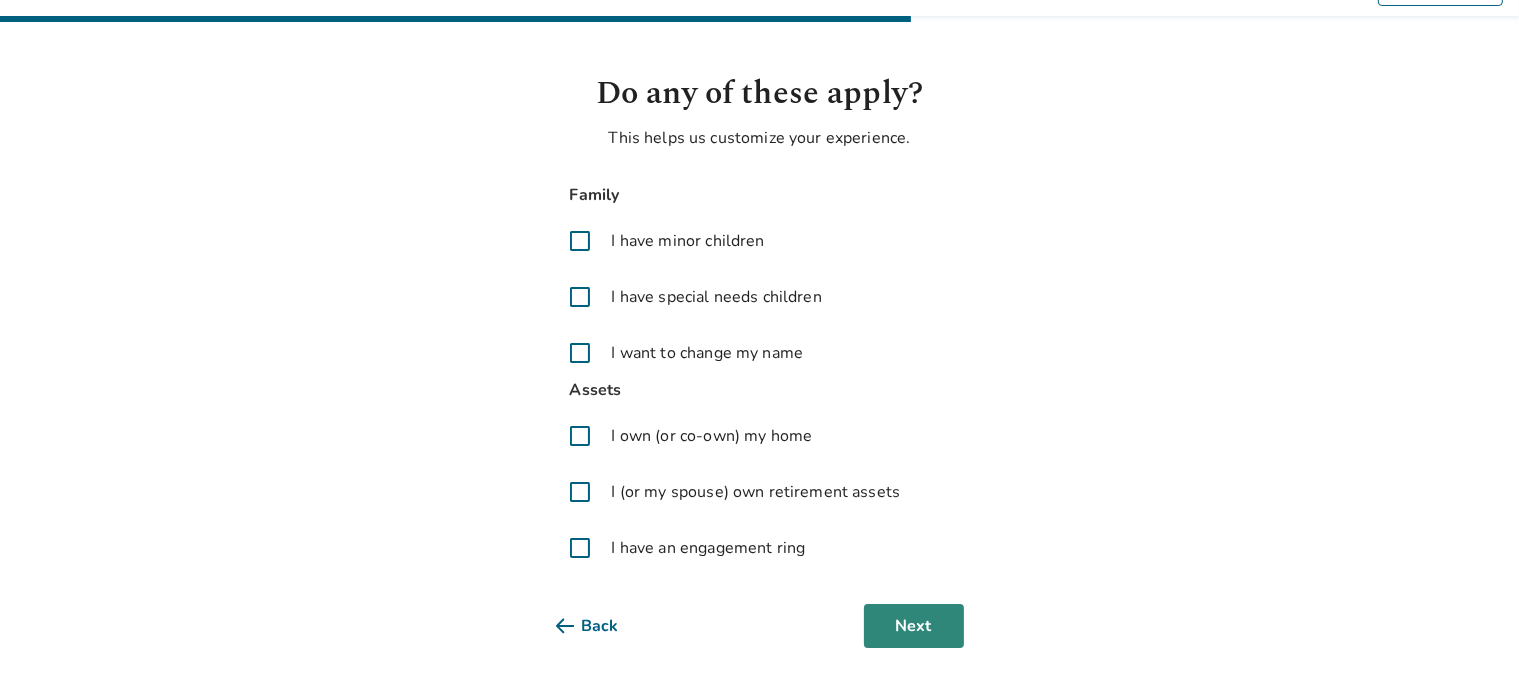 click on "Next" at bounding box center [914, 626] 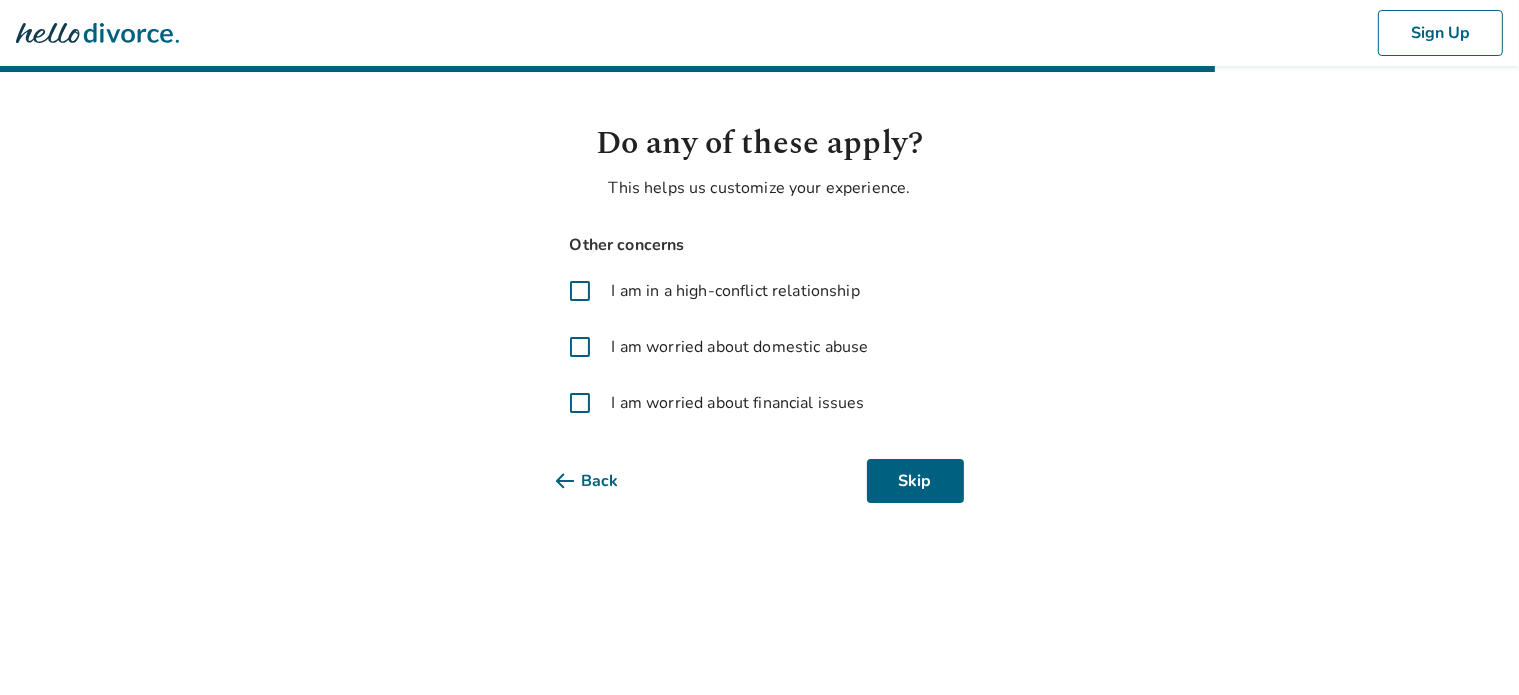 scroll, scrollTop: 0, scrollLeft: 0, axis: both 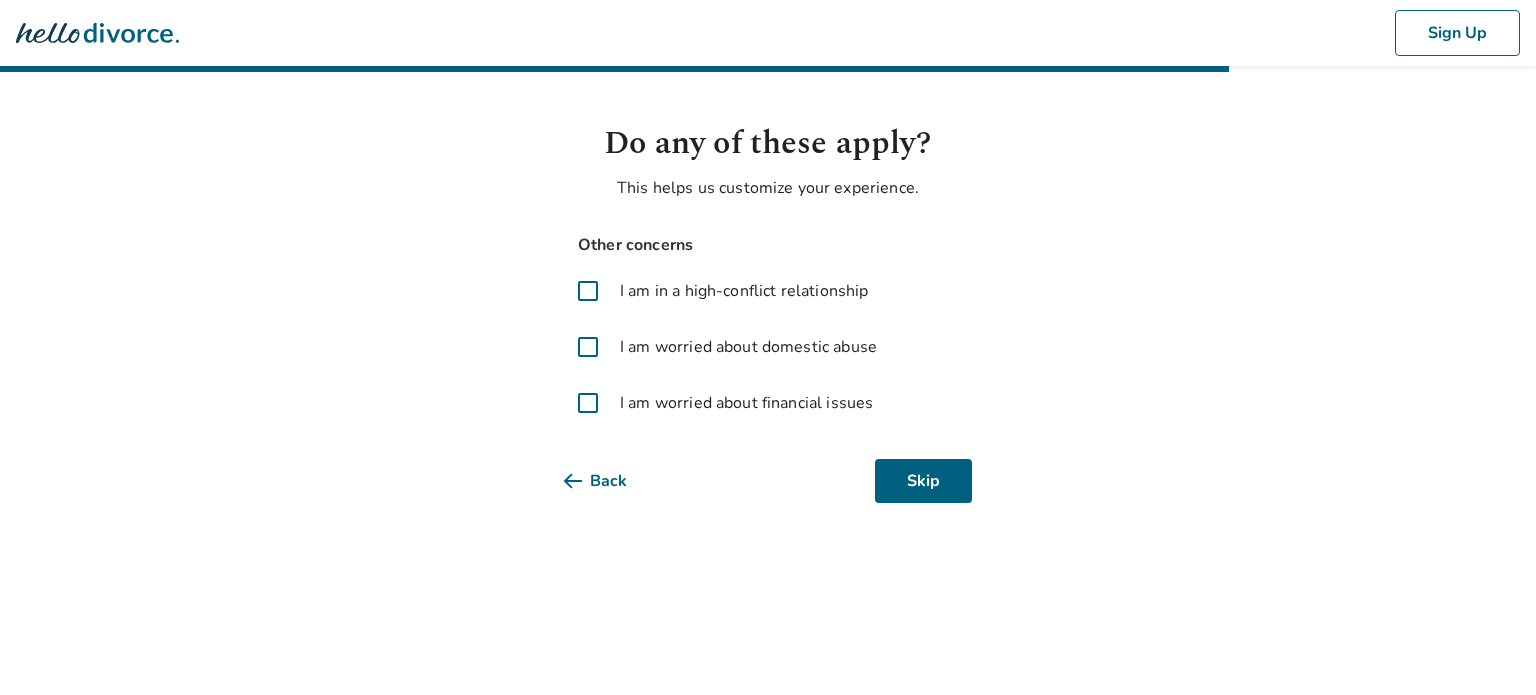 click at bounding box center [588, 403] 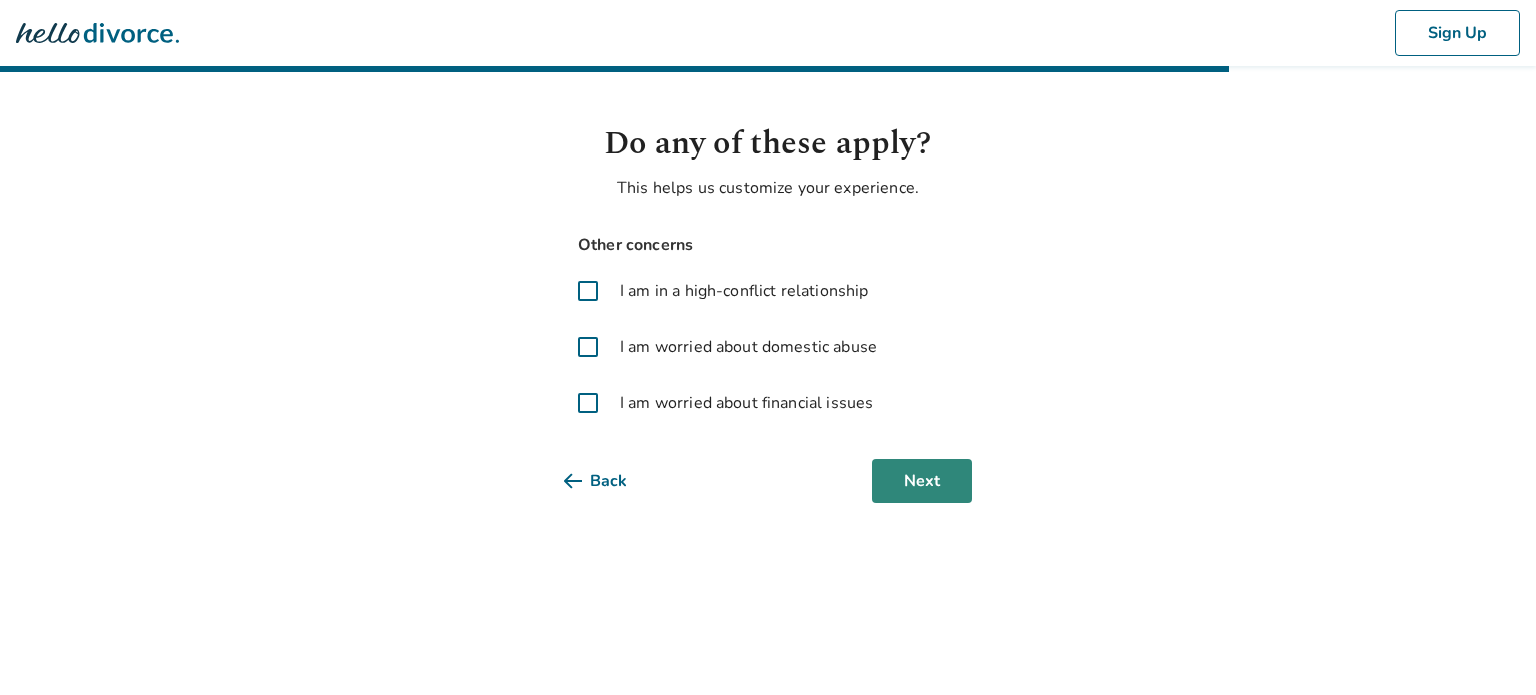 click on "Next" at bounding box center [922, 481] 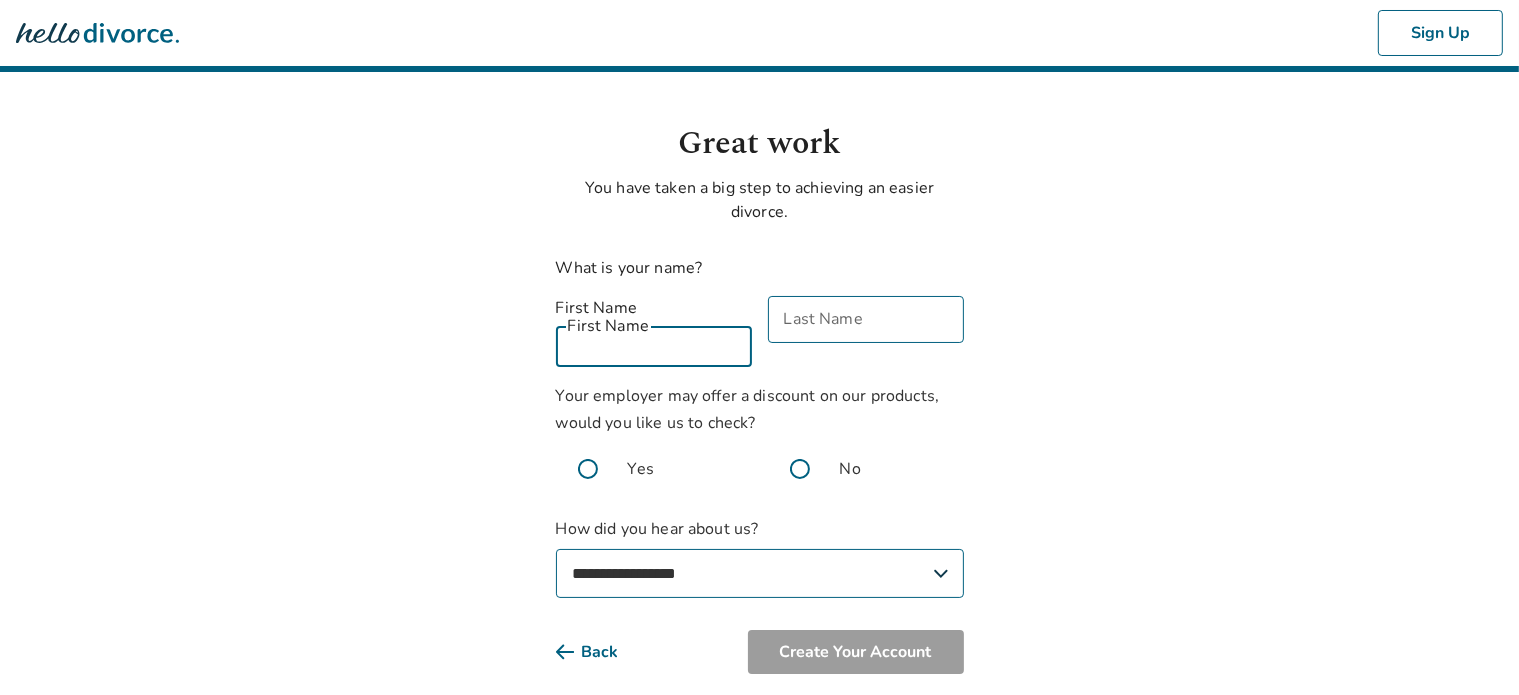 click on "First Name" at bounding box center (654, 343) 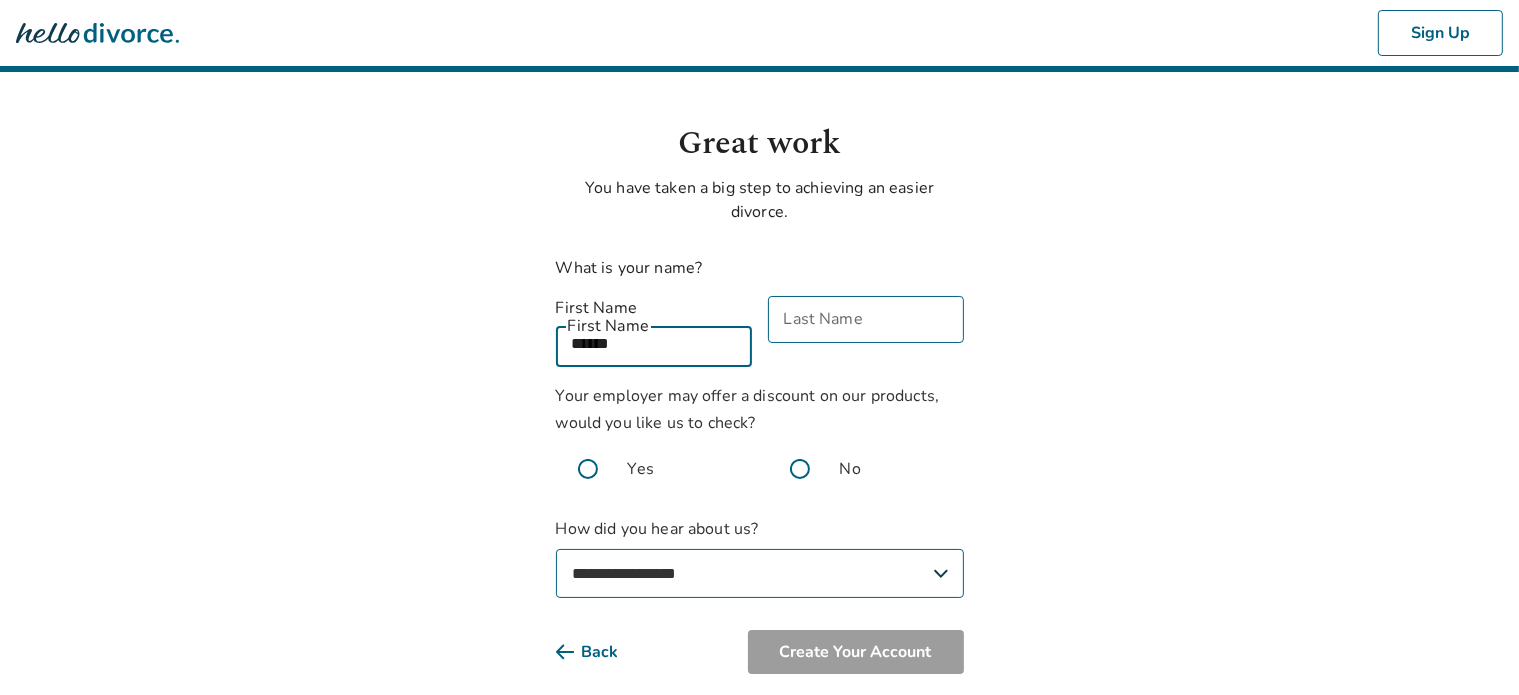 type on "******" 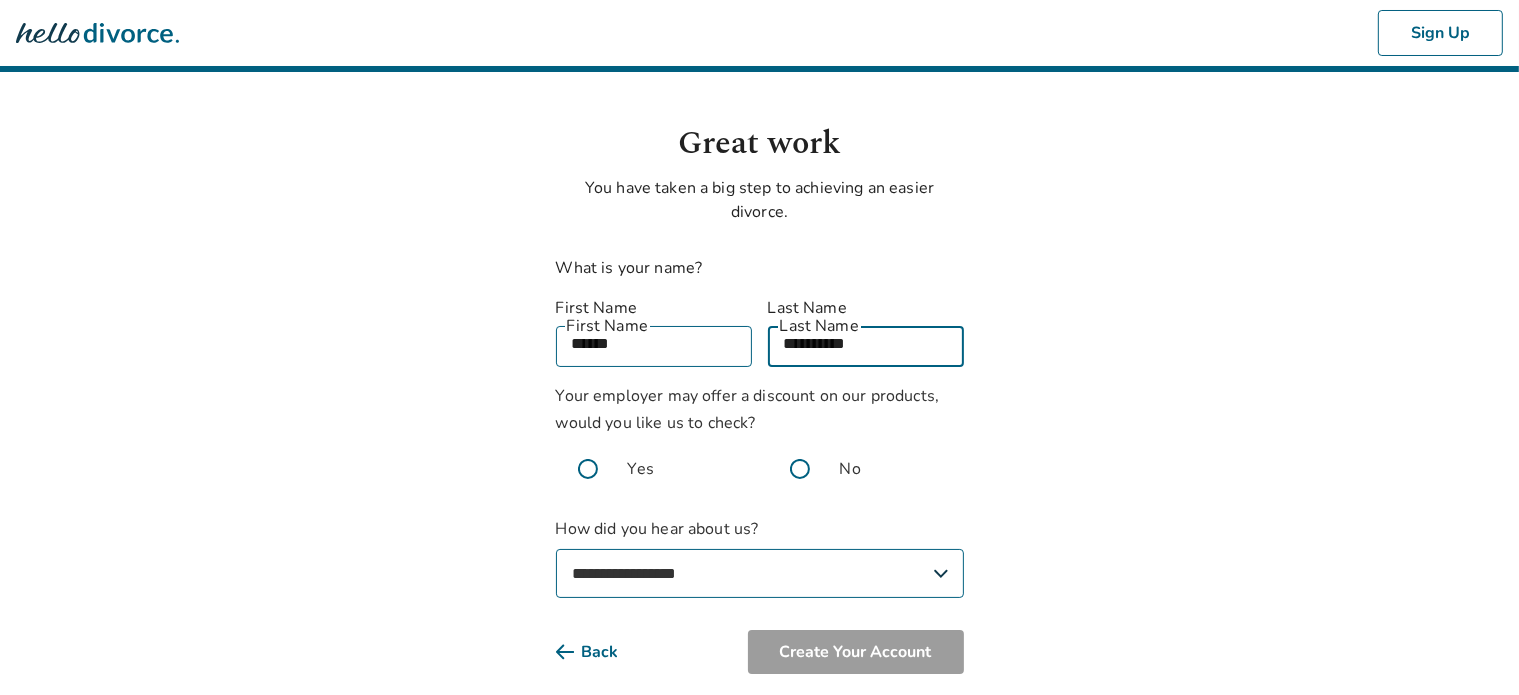 type on "**********" 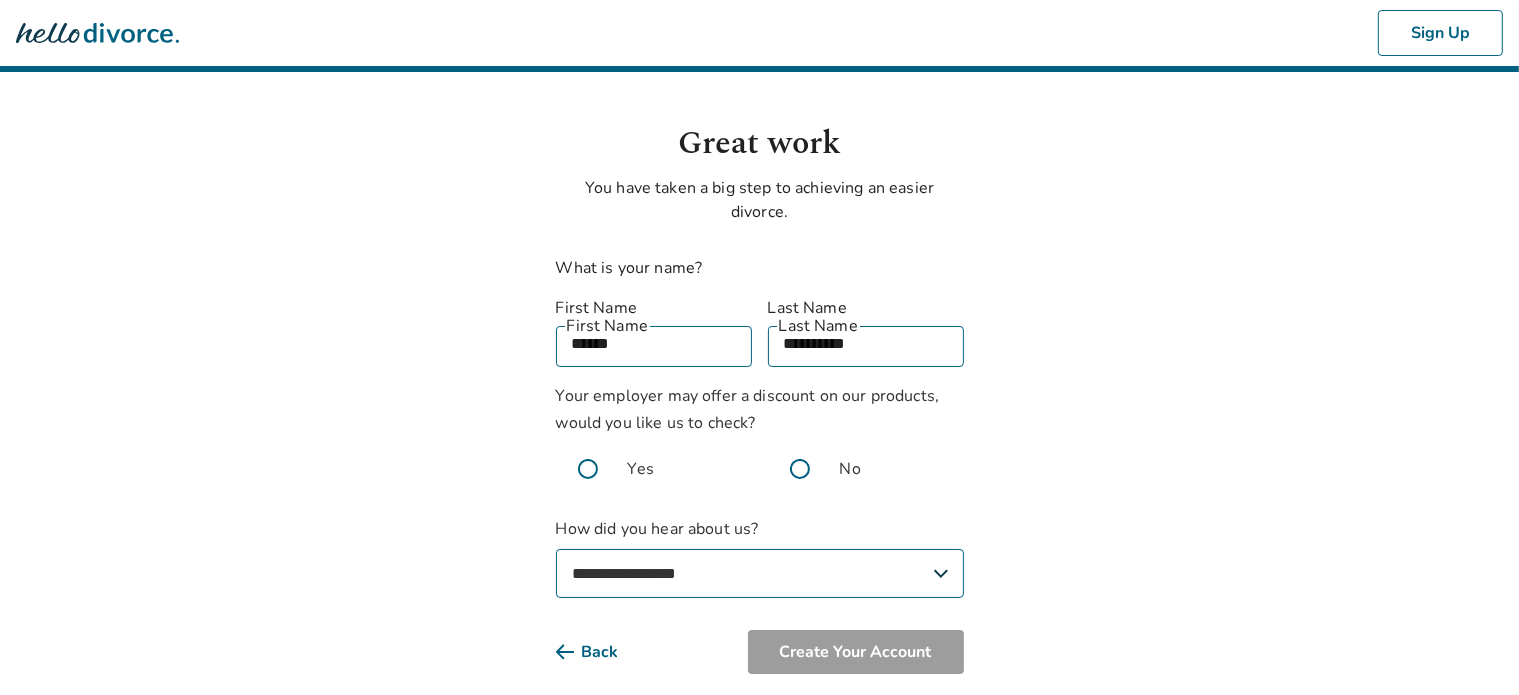 click at bounding box center (800, 469) 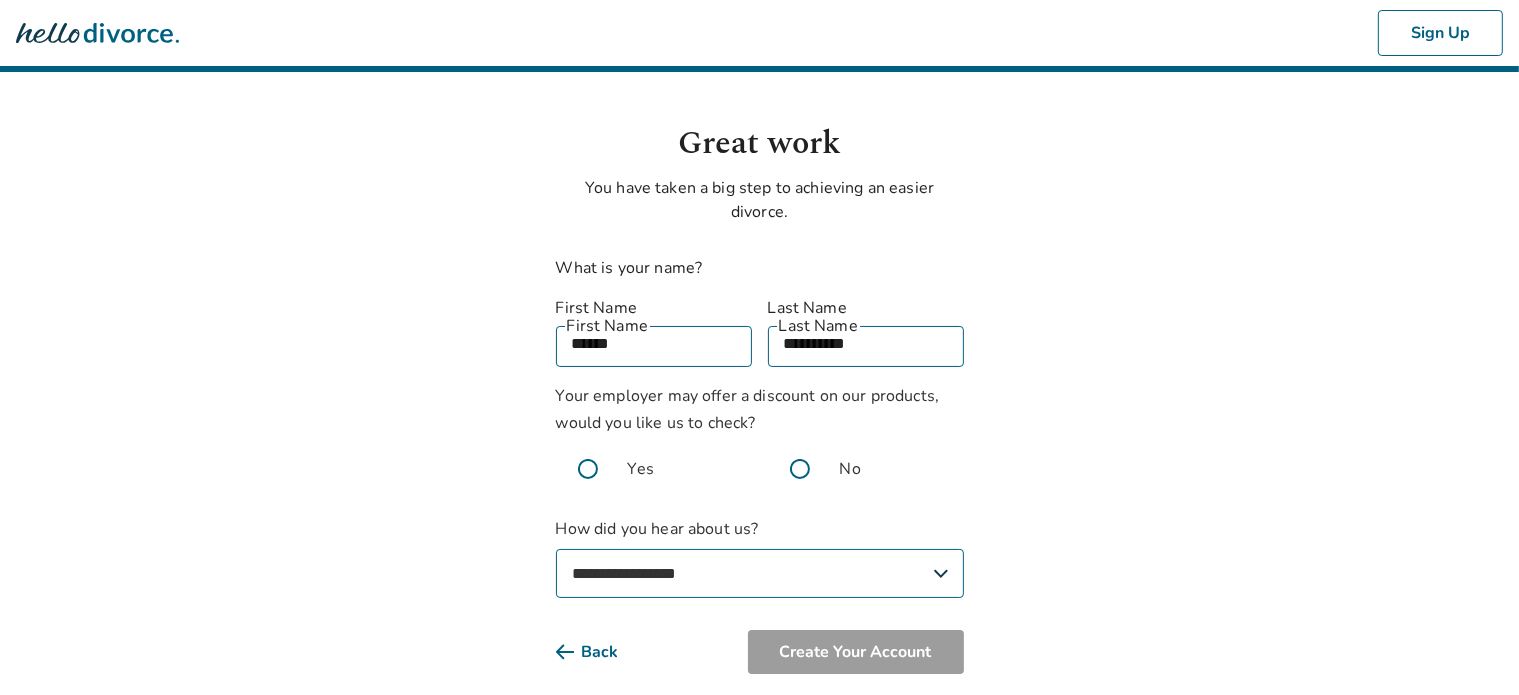 click on "**********" at bounding box center (760, 573) 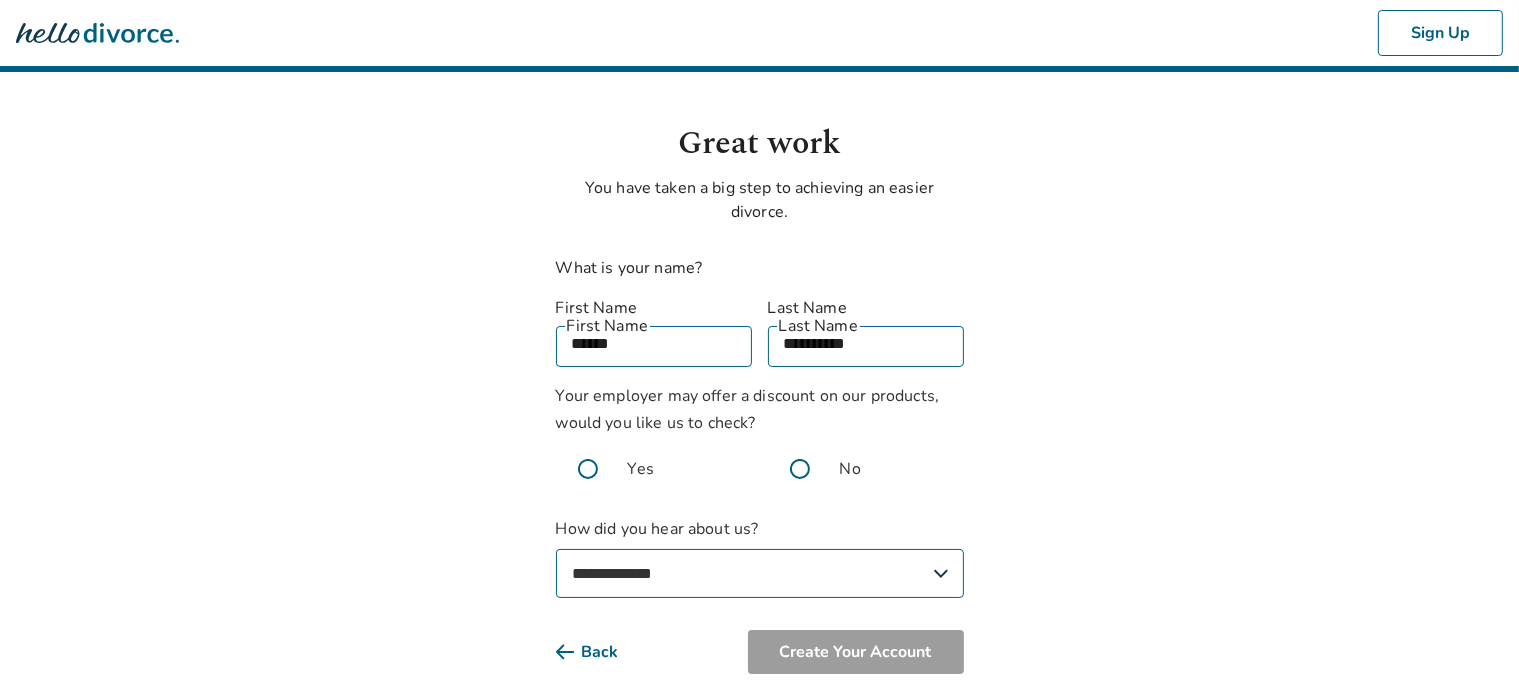 click on "**********" at bounding box center (760, 573) 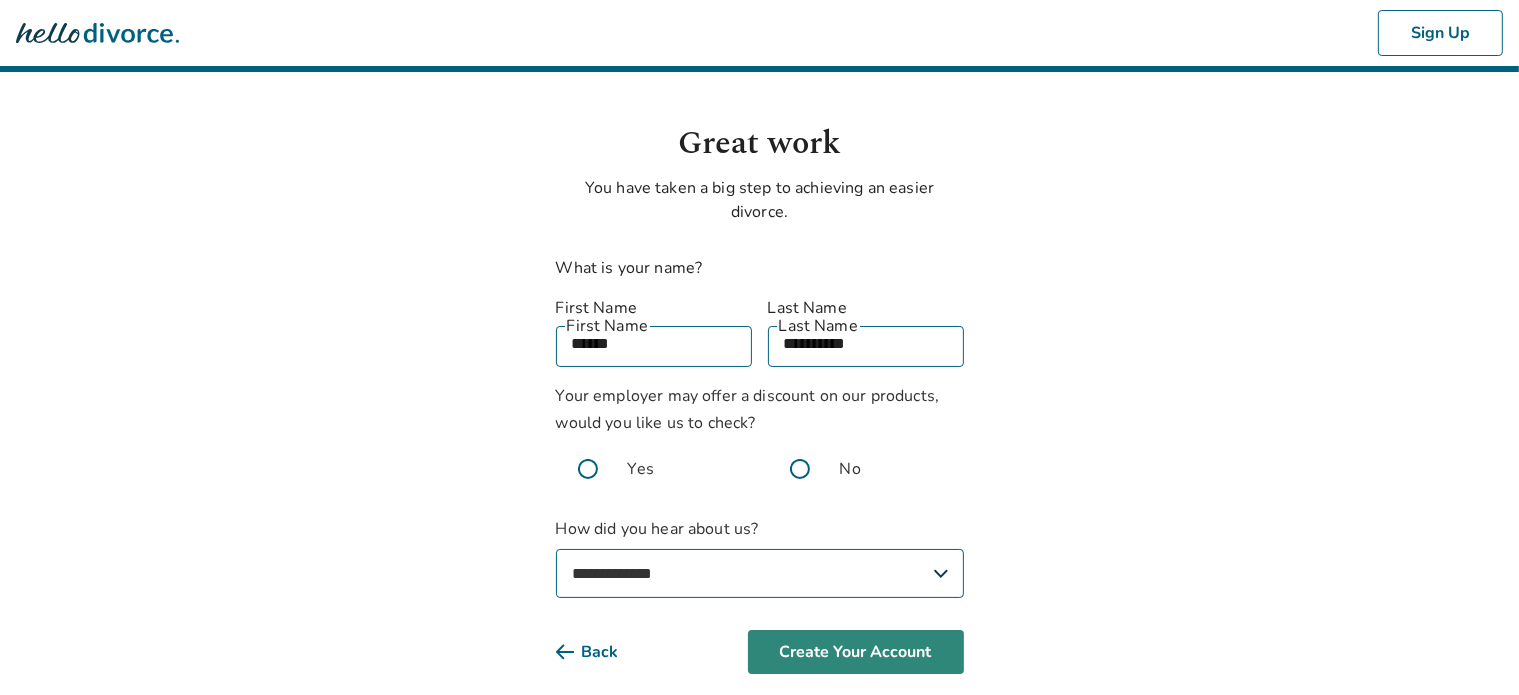 click on "Create Your Account" at bounding box center [856, 652] 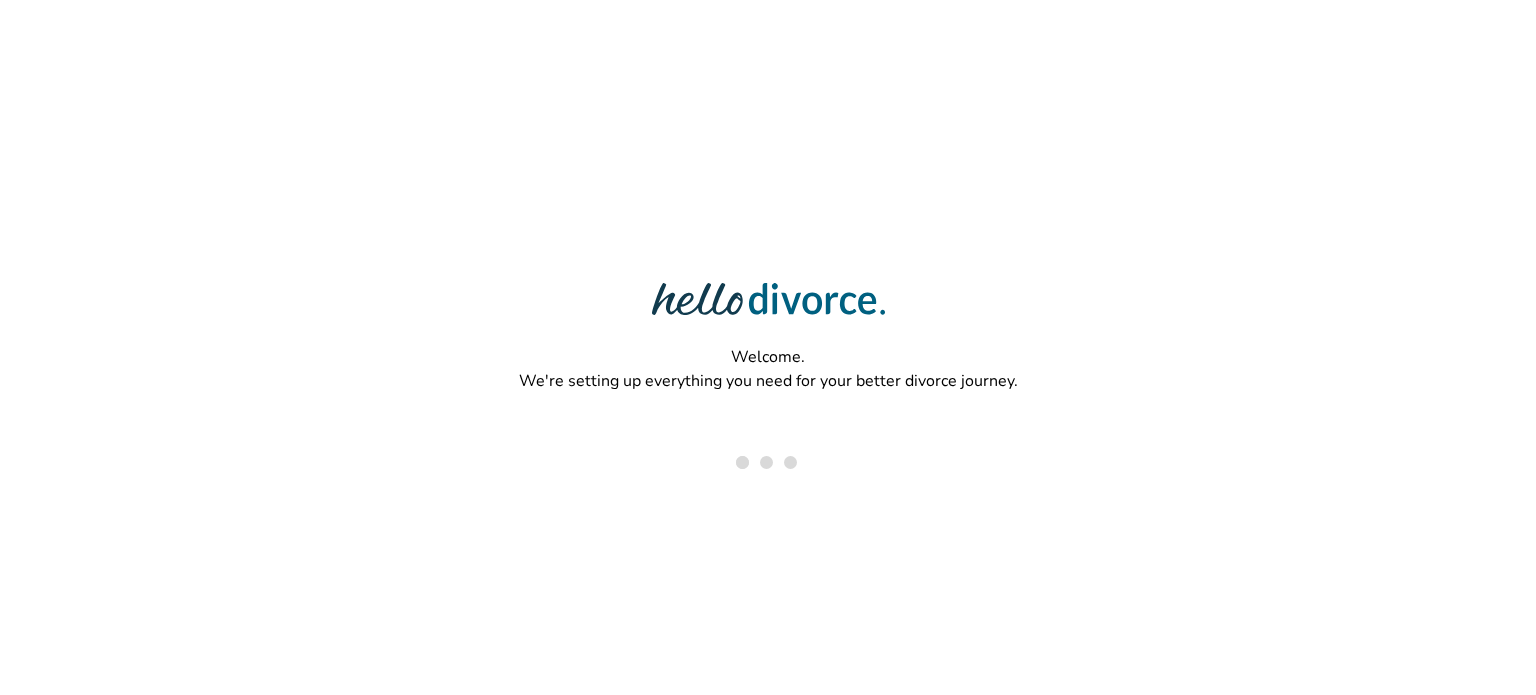 scroll, scrollTop: 0, scrollLeft: 0, axis: both 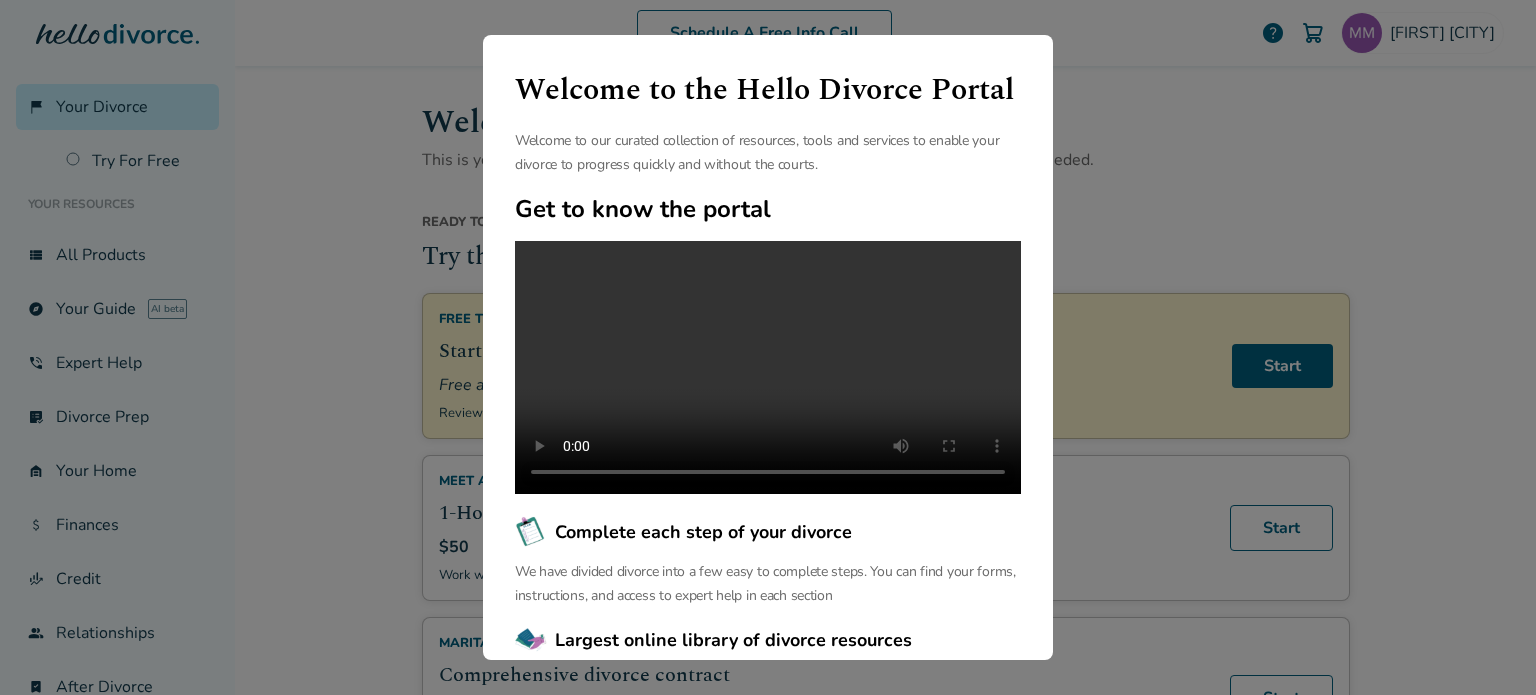 click on "Welcome to the Hello Divorce Portal Welcome to our curated collection of resources, tools and services to enable your divorce to progress quickly and without the courts. Get to know the portal Complete each step of your divorce We have divided divorce into a few easy to complete steps. You can find your forms, instructions, and access to expert help in each section Largest online library of divorce resources We have the largest free online library of articles and resources that help you navigate your unique divorce journey. We support you before, during and after your divorce. Continue" at bounding box center (768, 347) 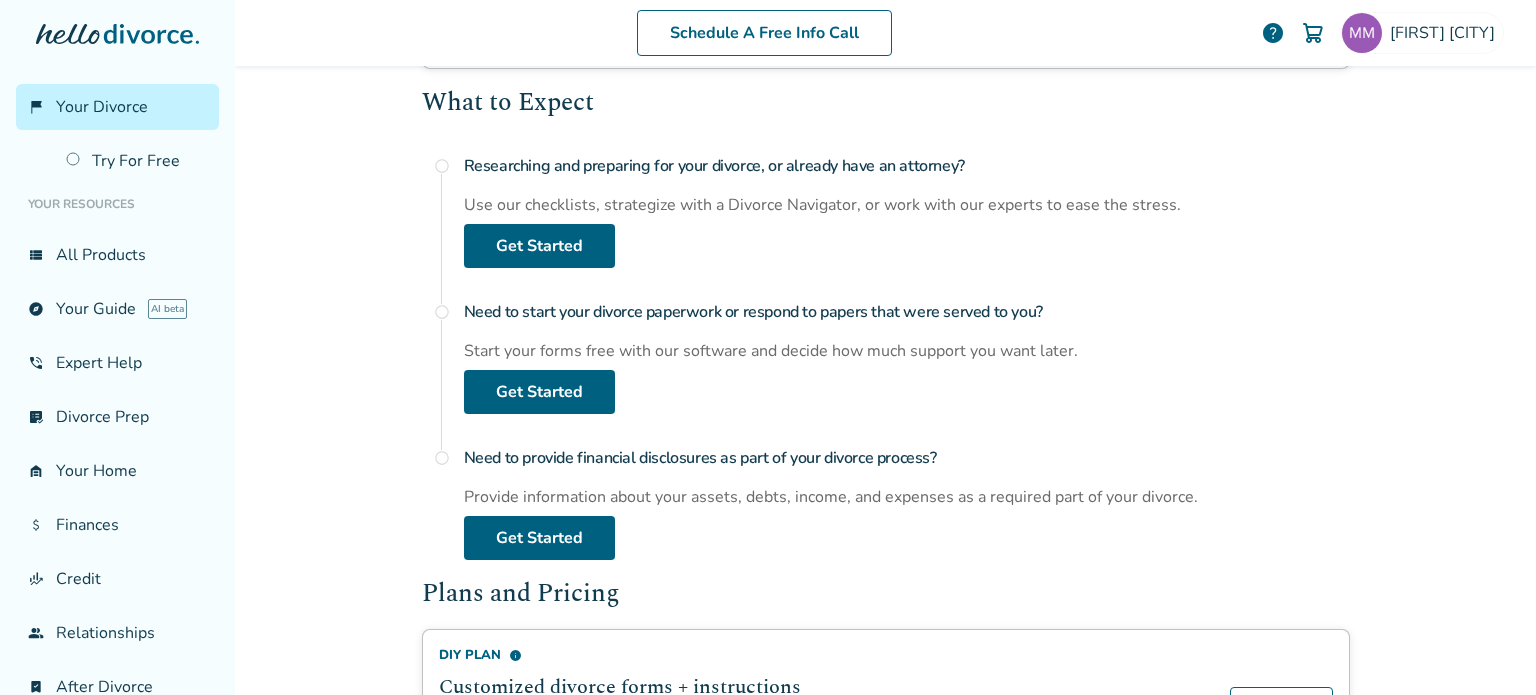 scroll, scrollTop: 740, scrollLeft: 0, axis: vertical 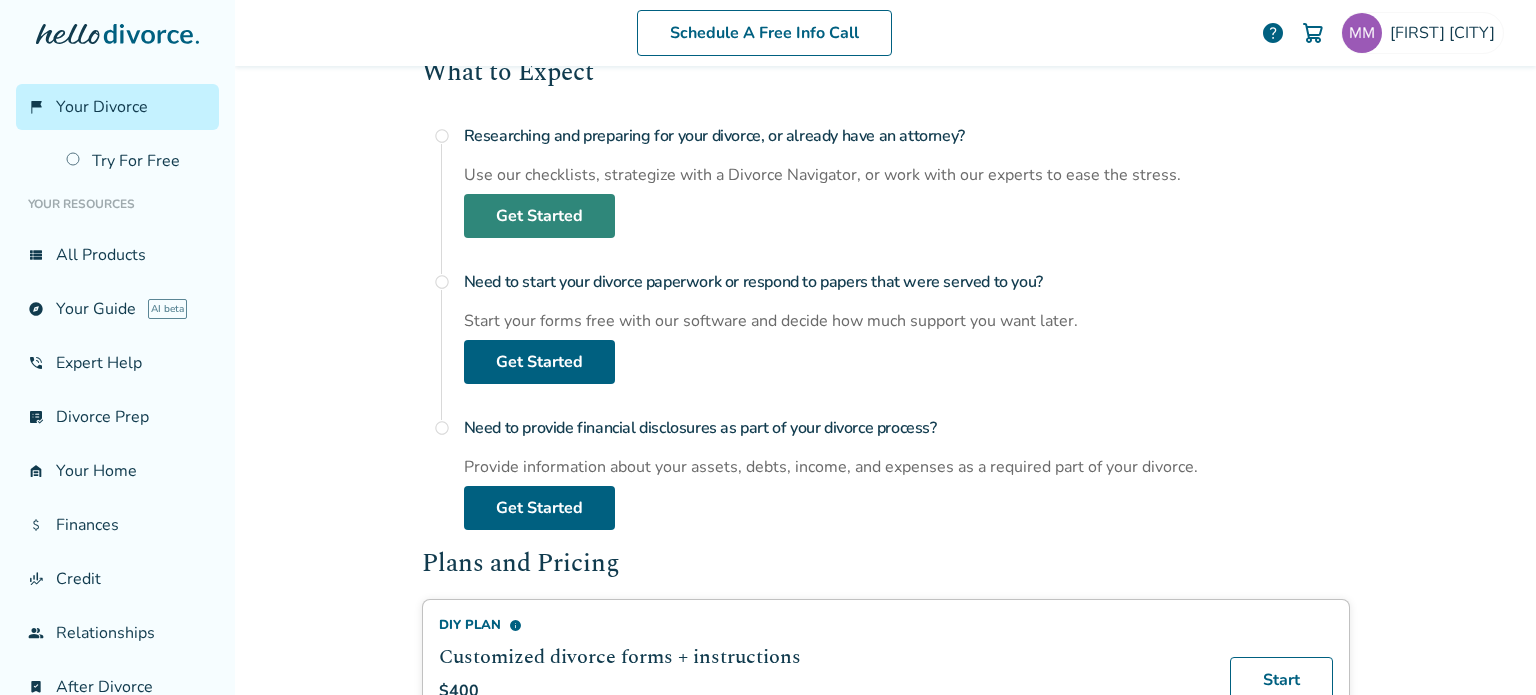click on "Get Started" at bounding box center (539, 216) 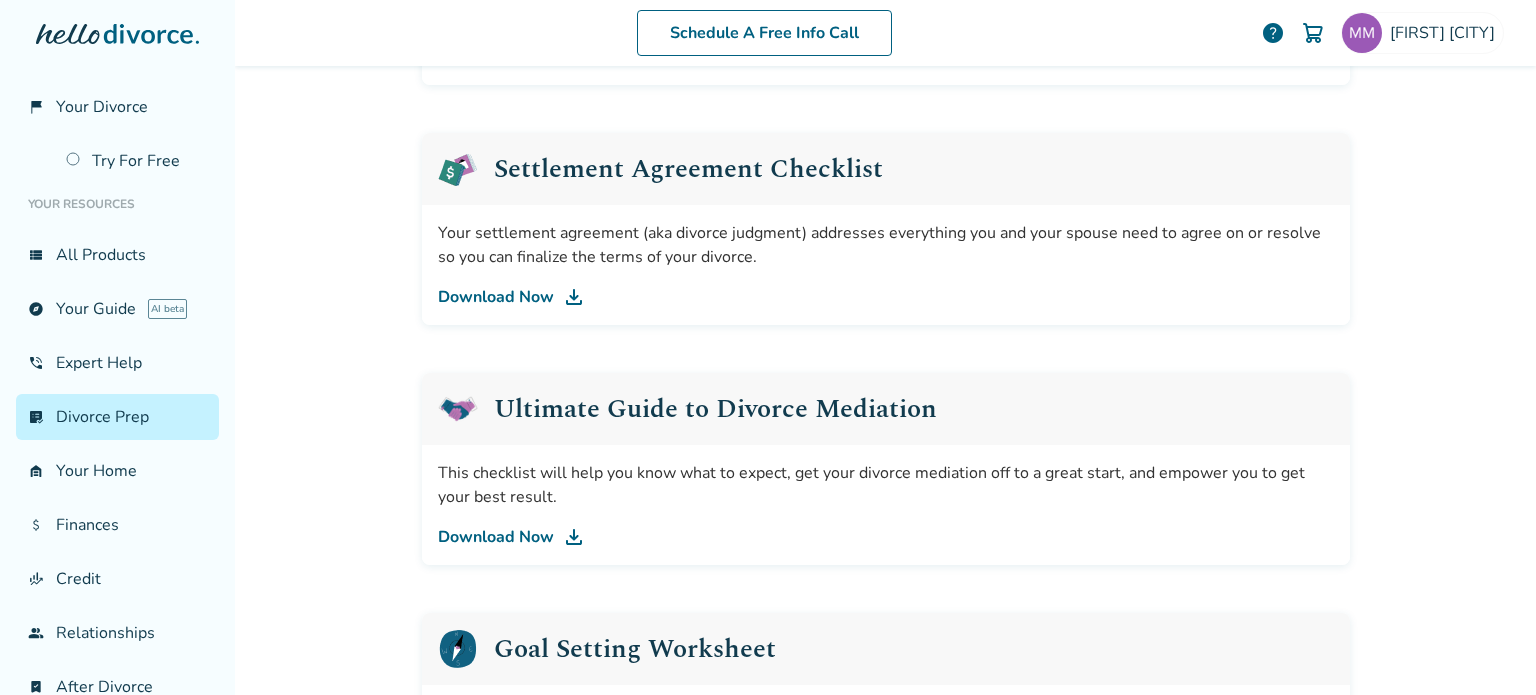 scroll, scrollTop: 98, scrollLeft: 0, axis: vertical 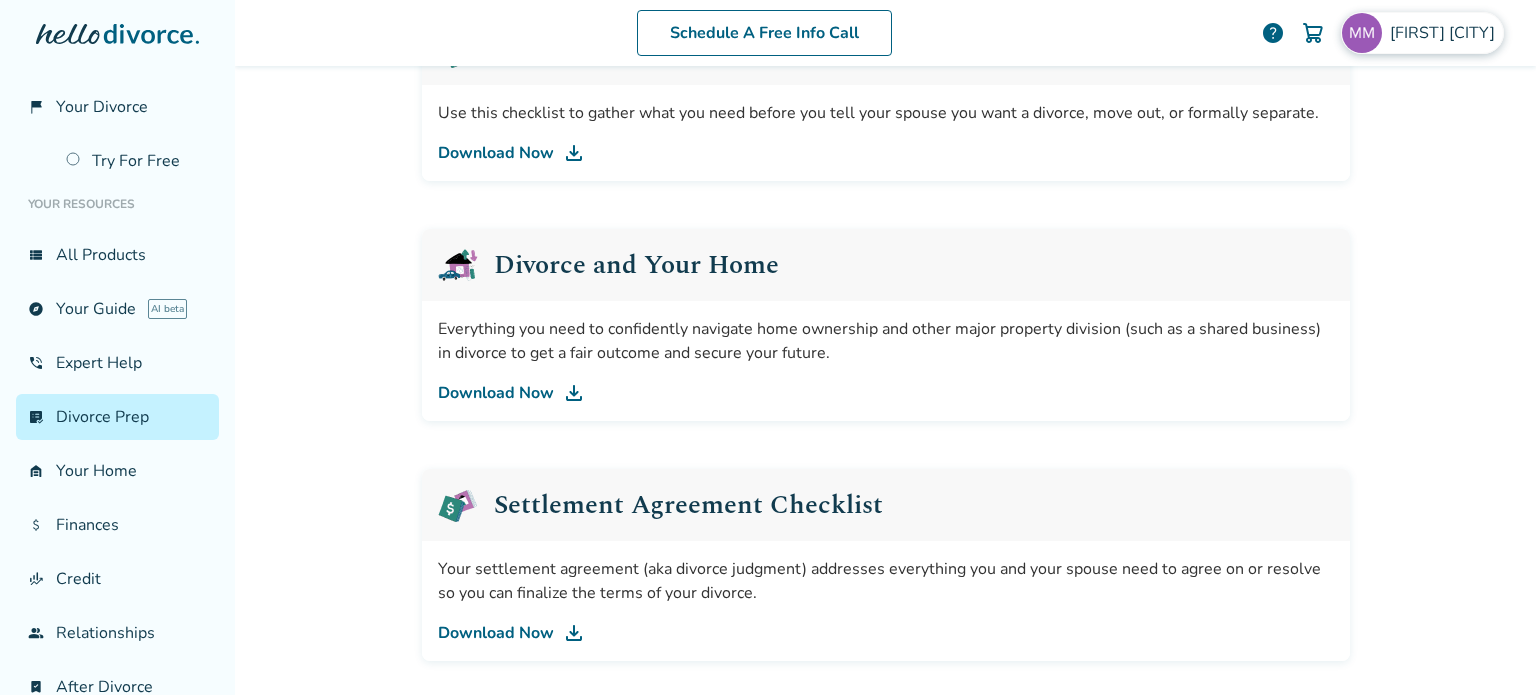 click on "[FIRST]   [LAST]" at bounding box center (1446, 33) 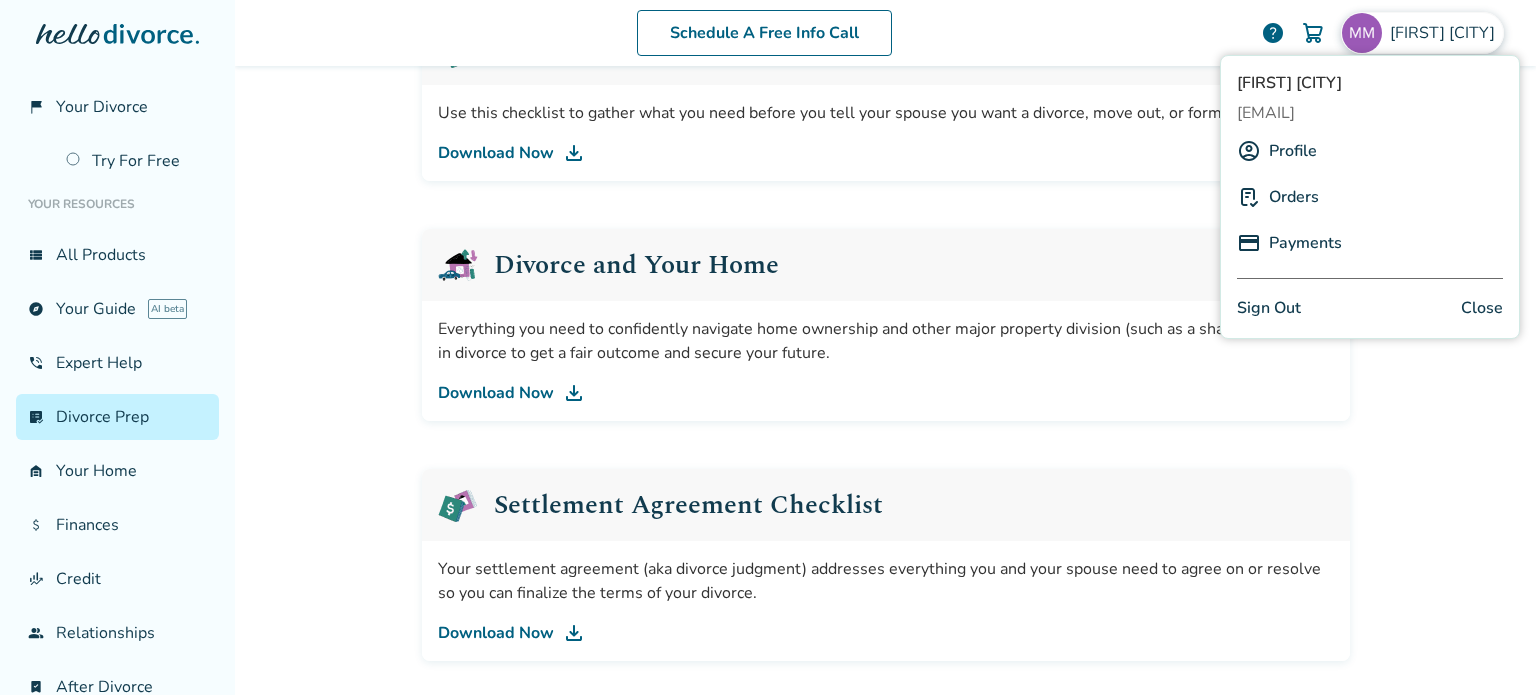 click on "Profile" at bounding box center (1293, 151) 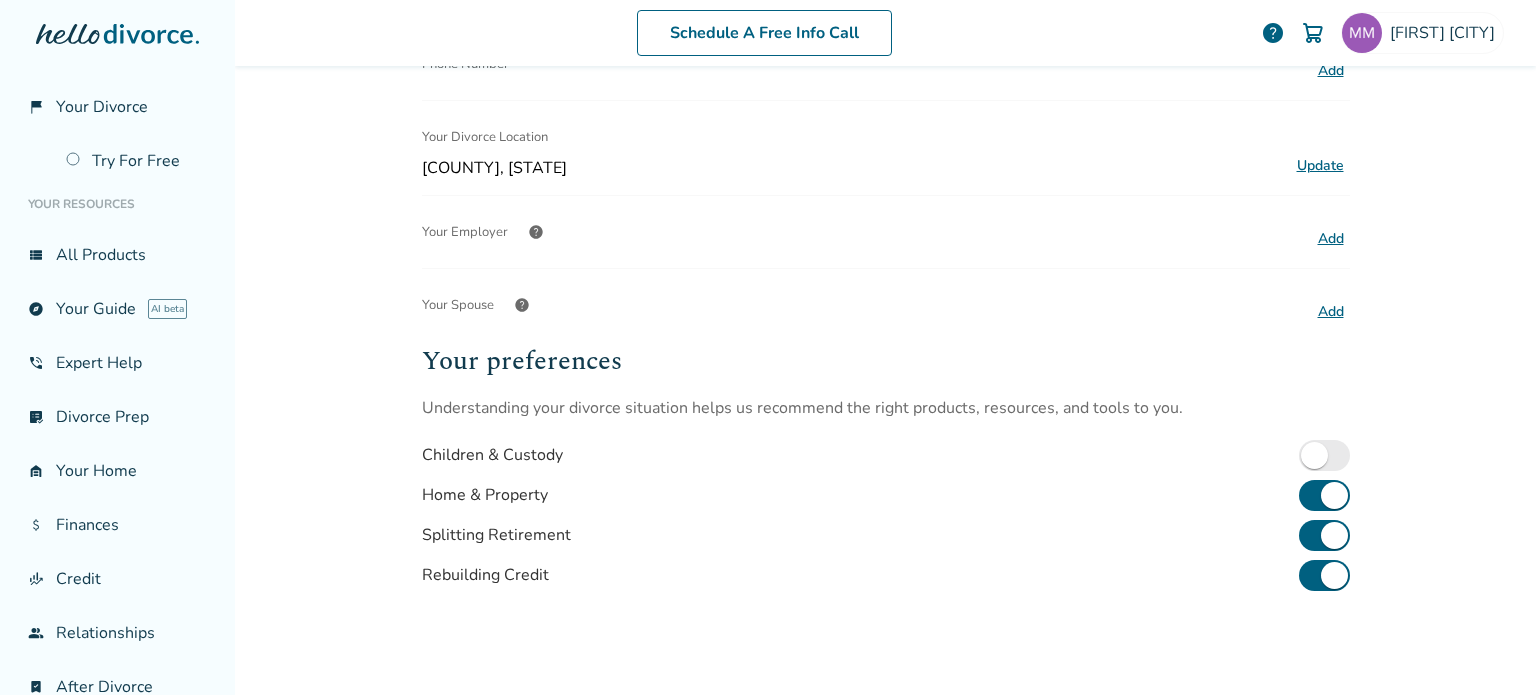 scroll, scrollTop: 98, scrollLeft: 0, axis: vertical 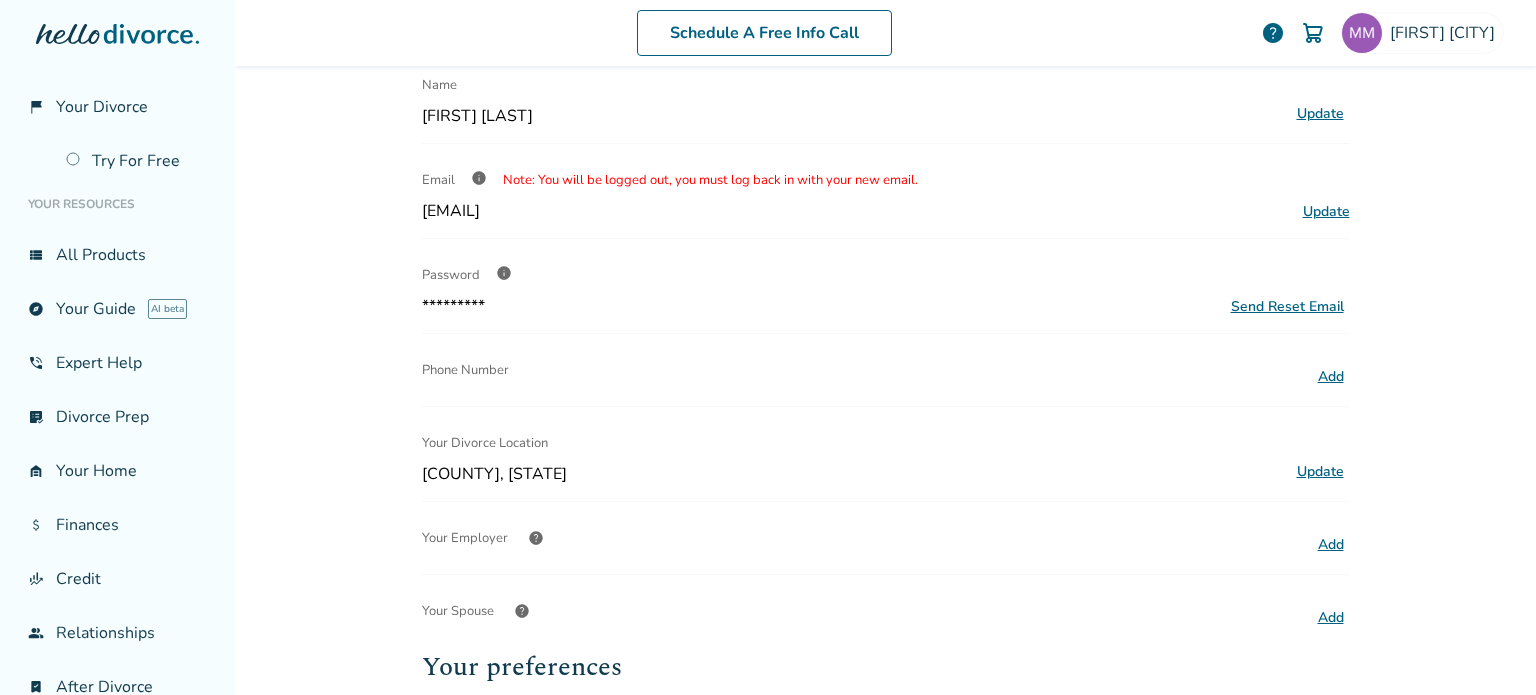 click on "[FIRST] [LAST]" at bounding box center (852, 116) 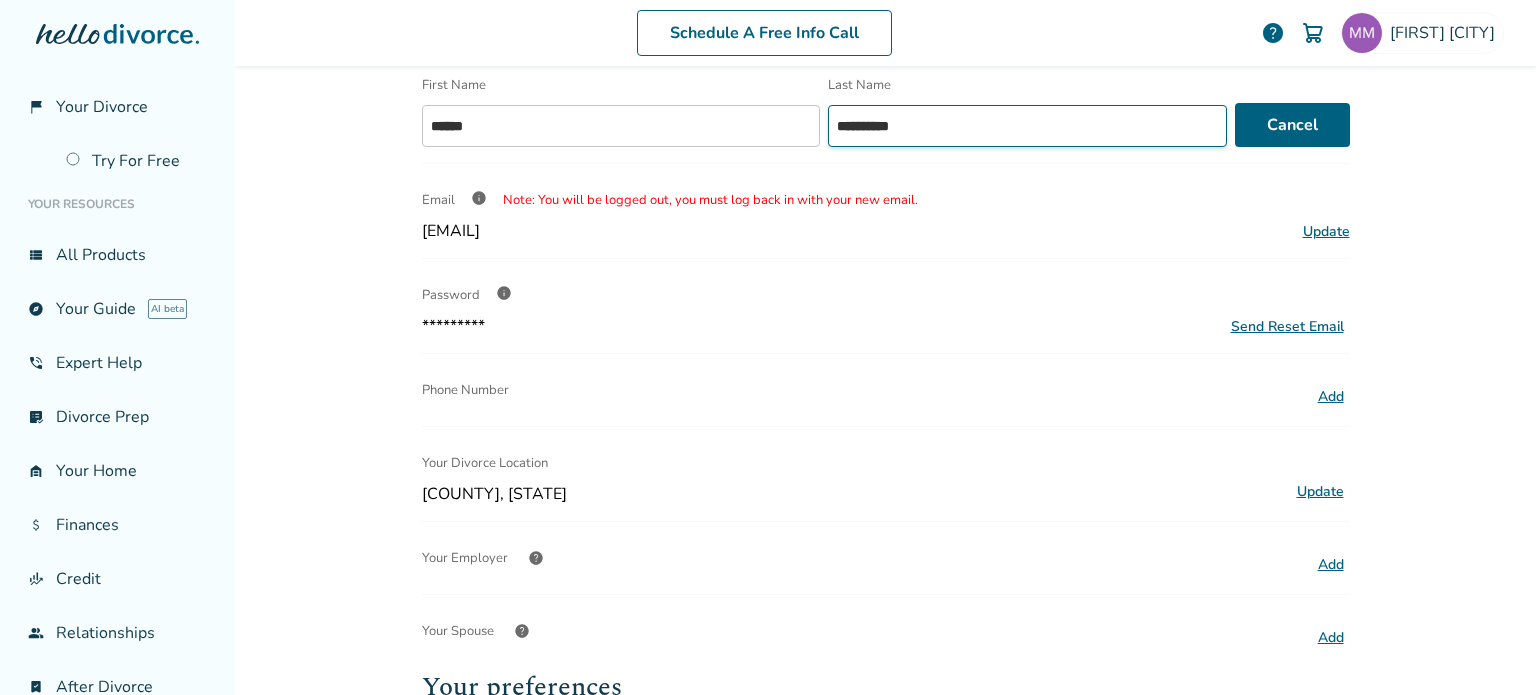 click on "**********" at bounding box center (1027, 126) 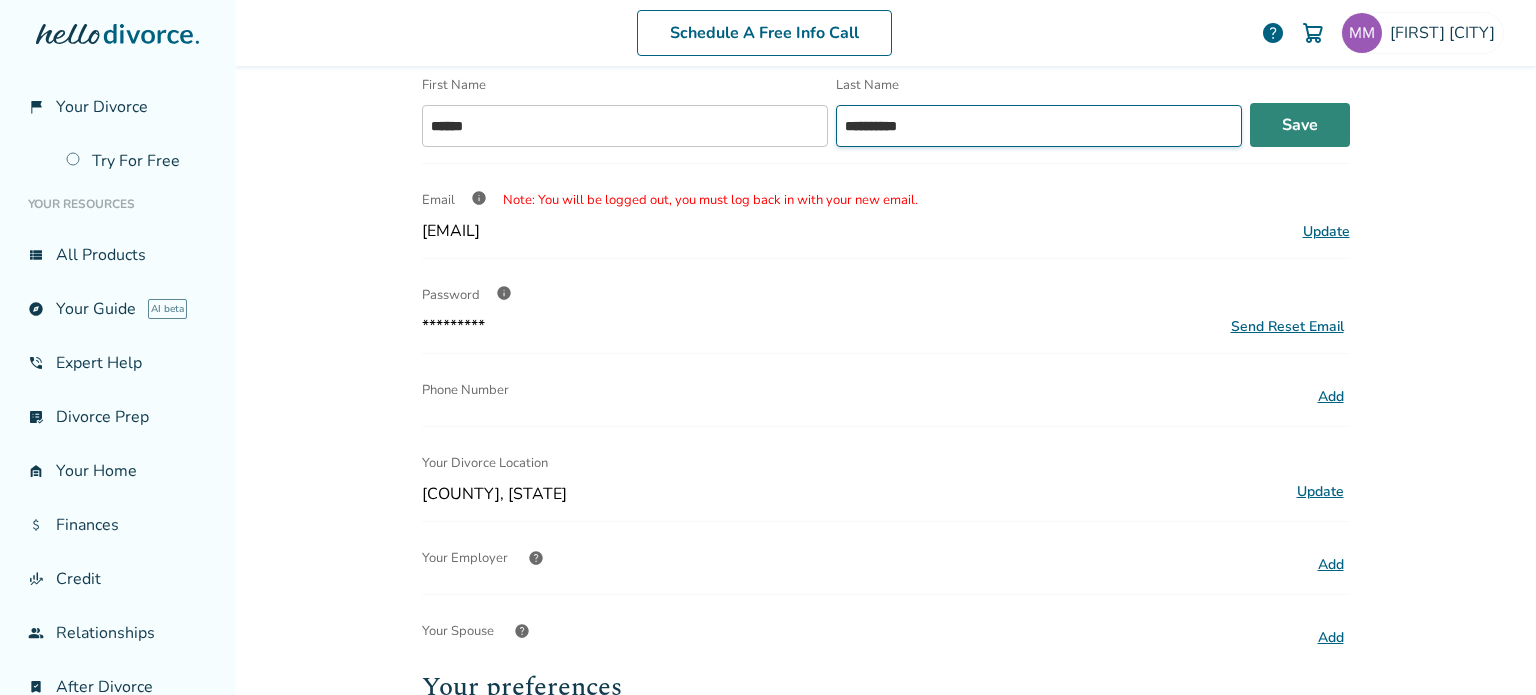 type on "**********" 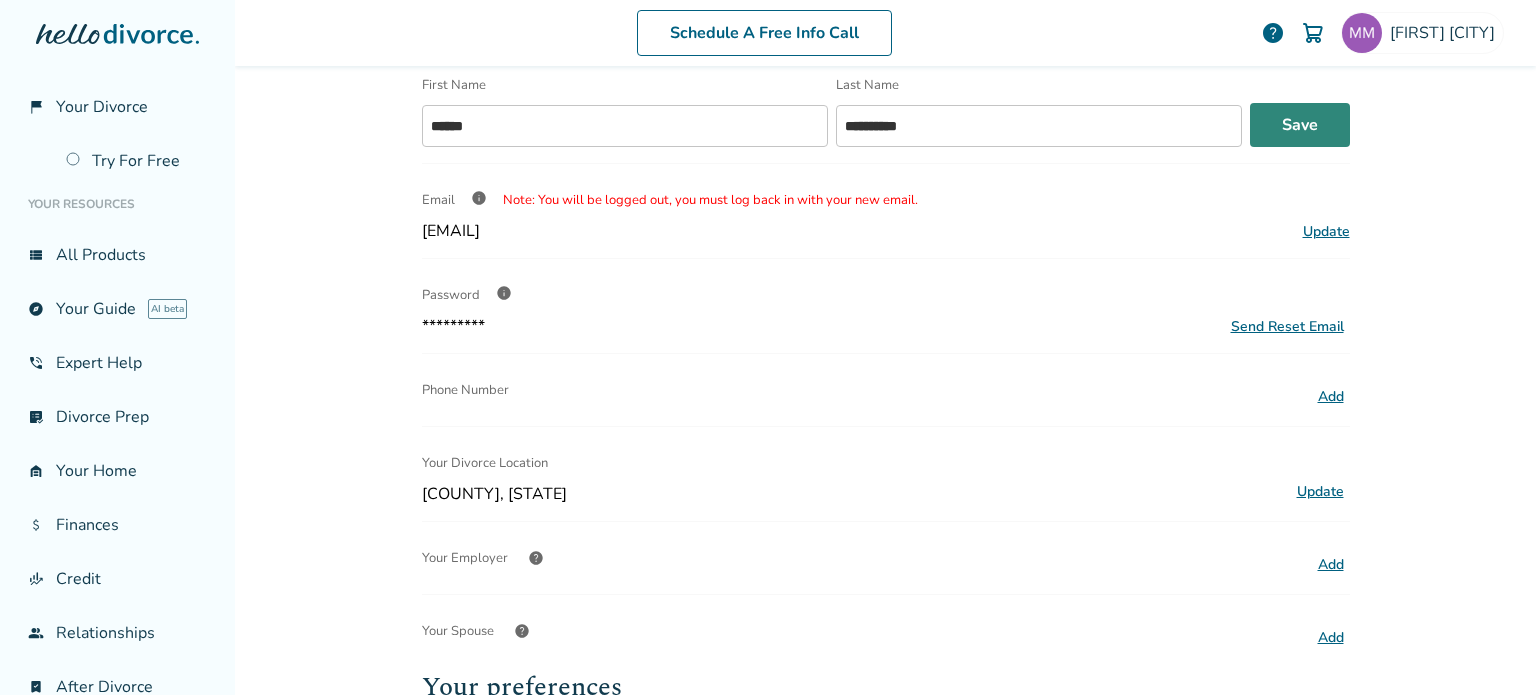 click on "Save" at bounding box center [1300, 125] 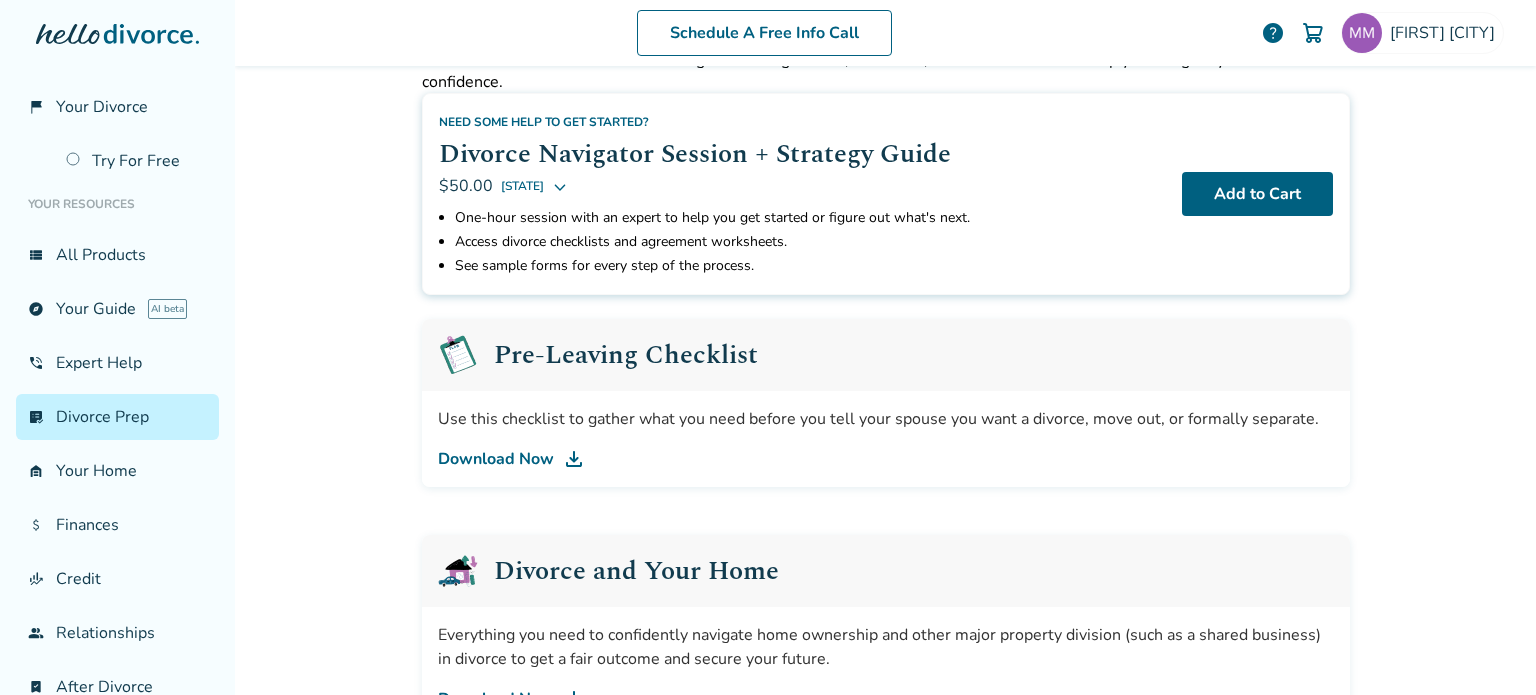 click on "Download Now" at bounding box center [886, 459] 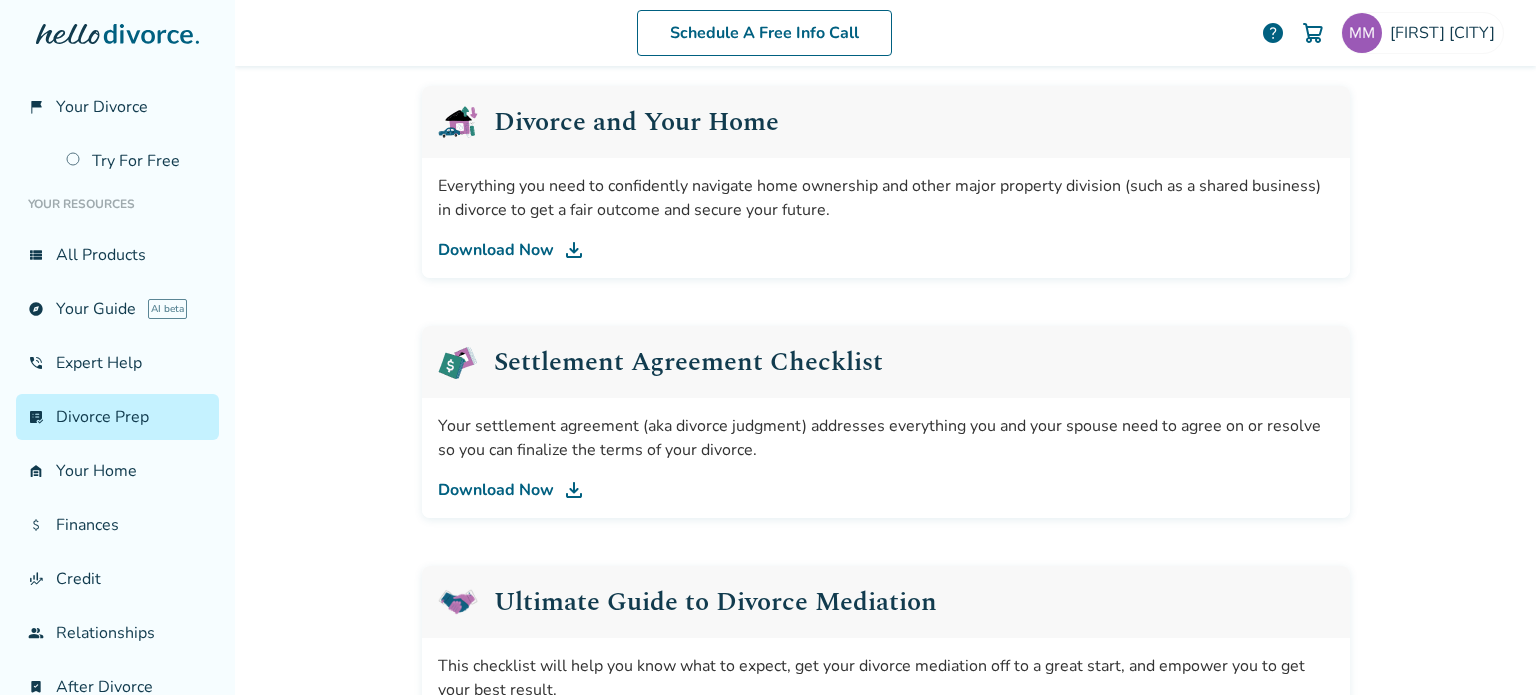 scroll, scrollTop: 559, scrollLeft: 0, axis: vertical 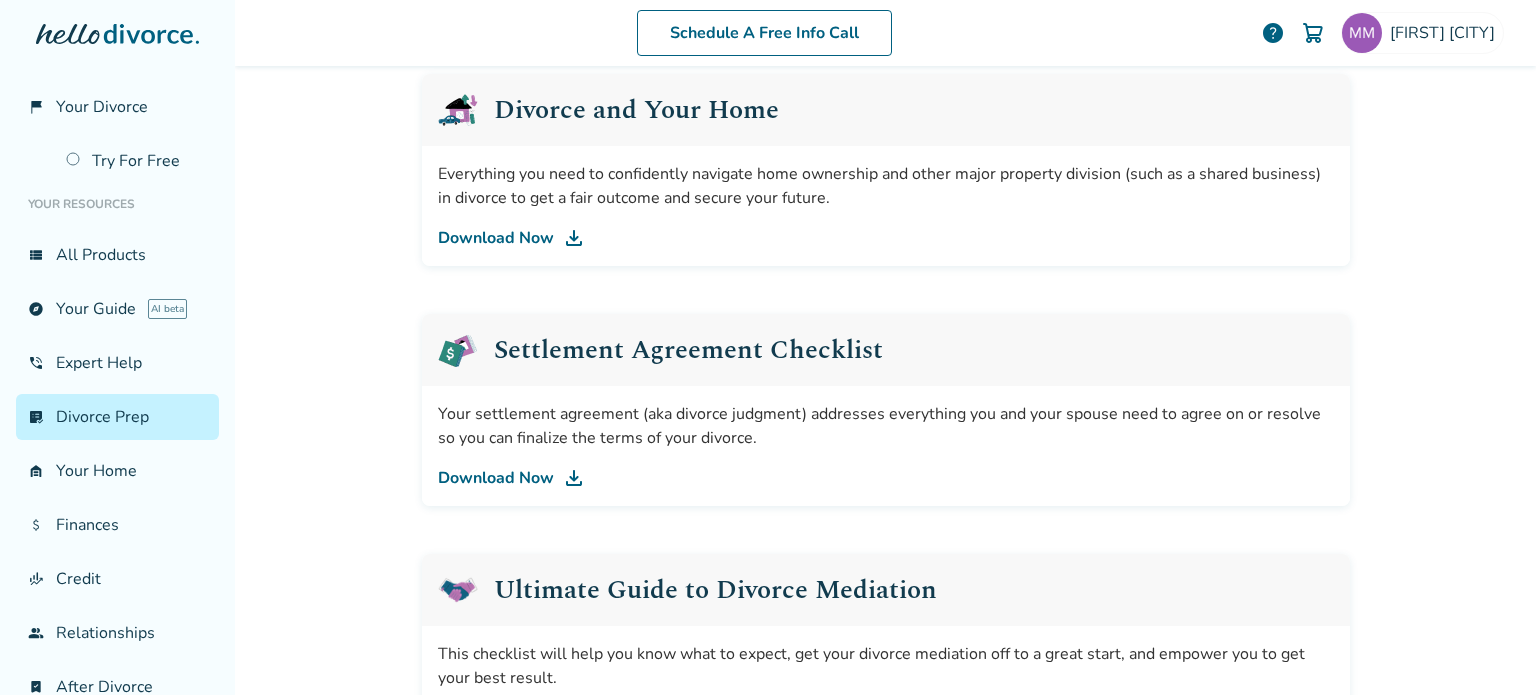 click on "Download Now" at bounding box center (886, 238) 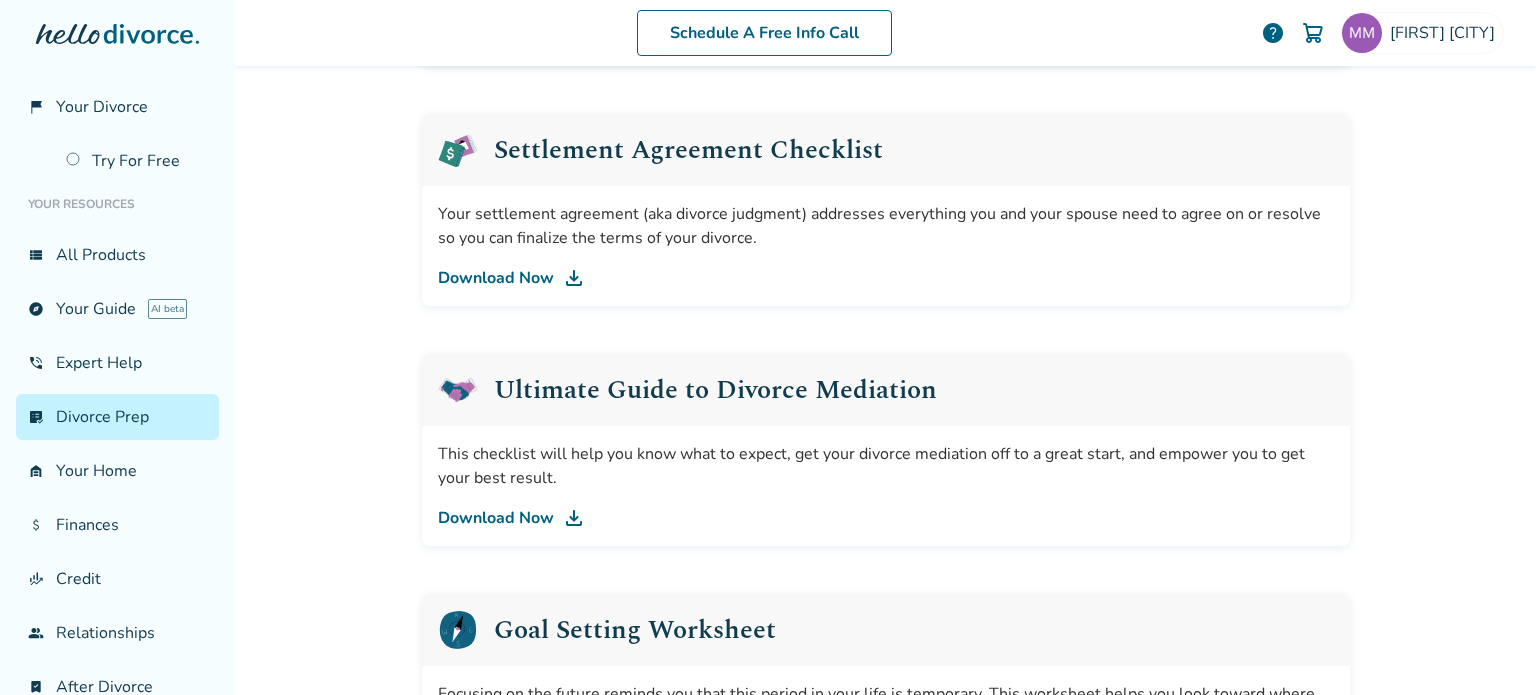 scroll, scrollTop: 799, scrollLeft: 0, axis: vertical 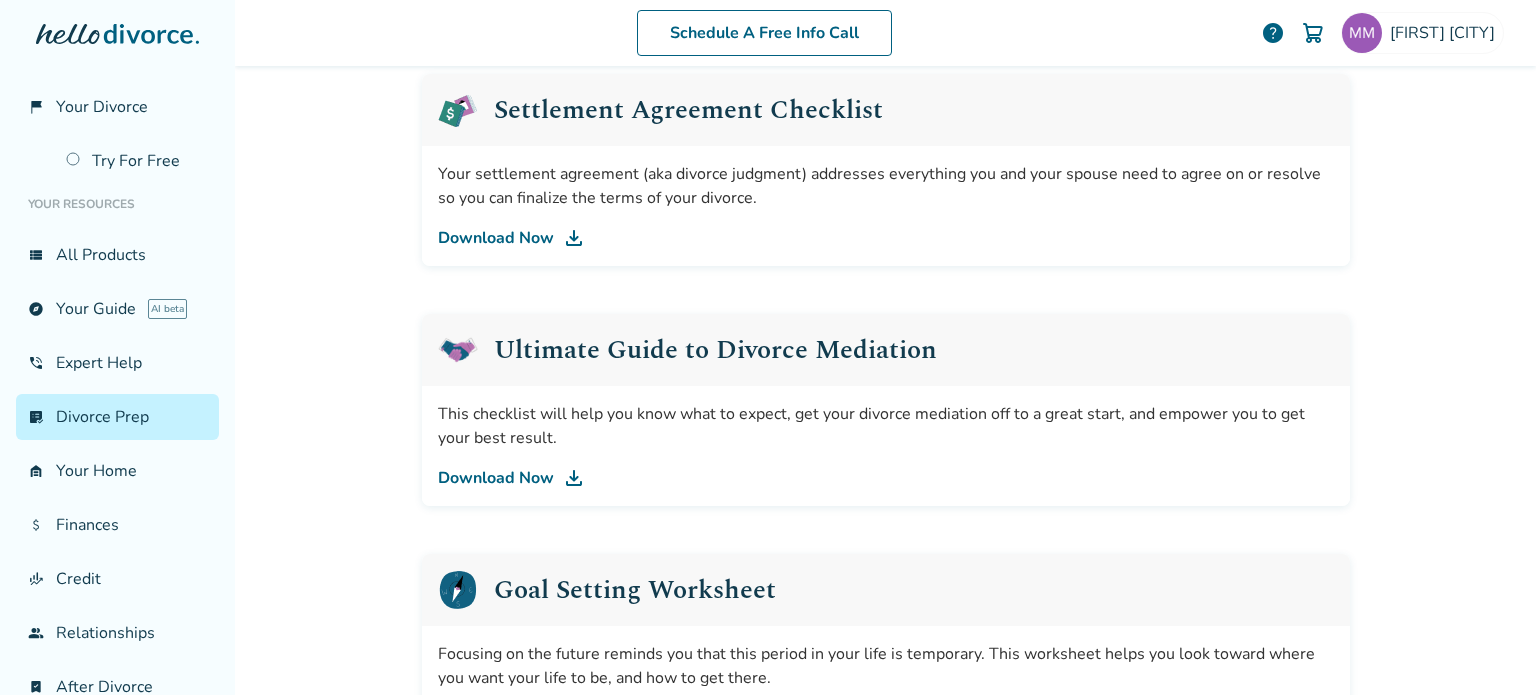 click on "Download Now" at bounding box center (886, 238) 